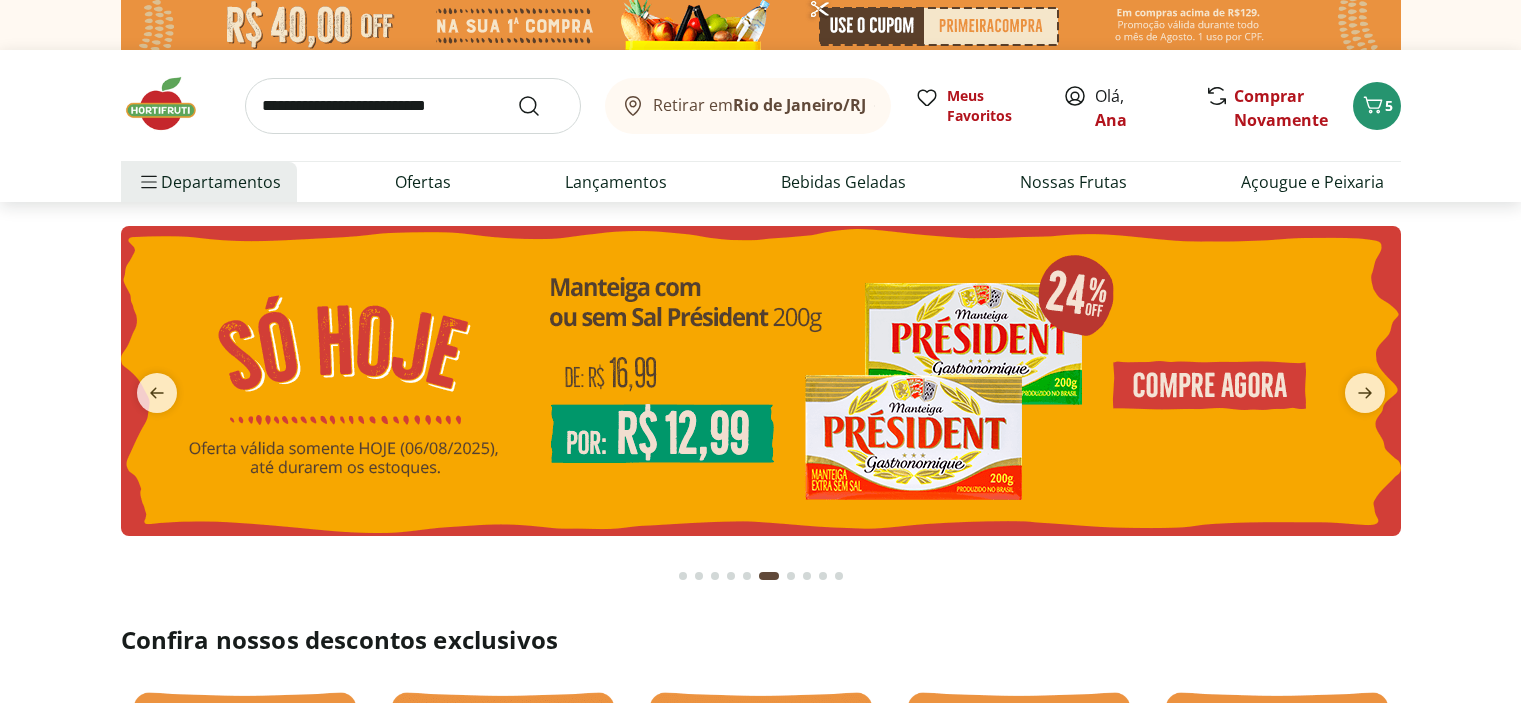 scroll, scrollTop: 1100, scrollLeft: 0, axis: vertical 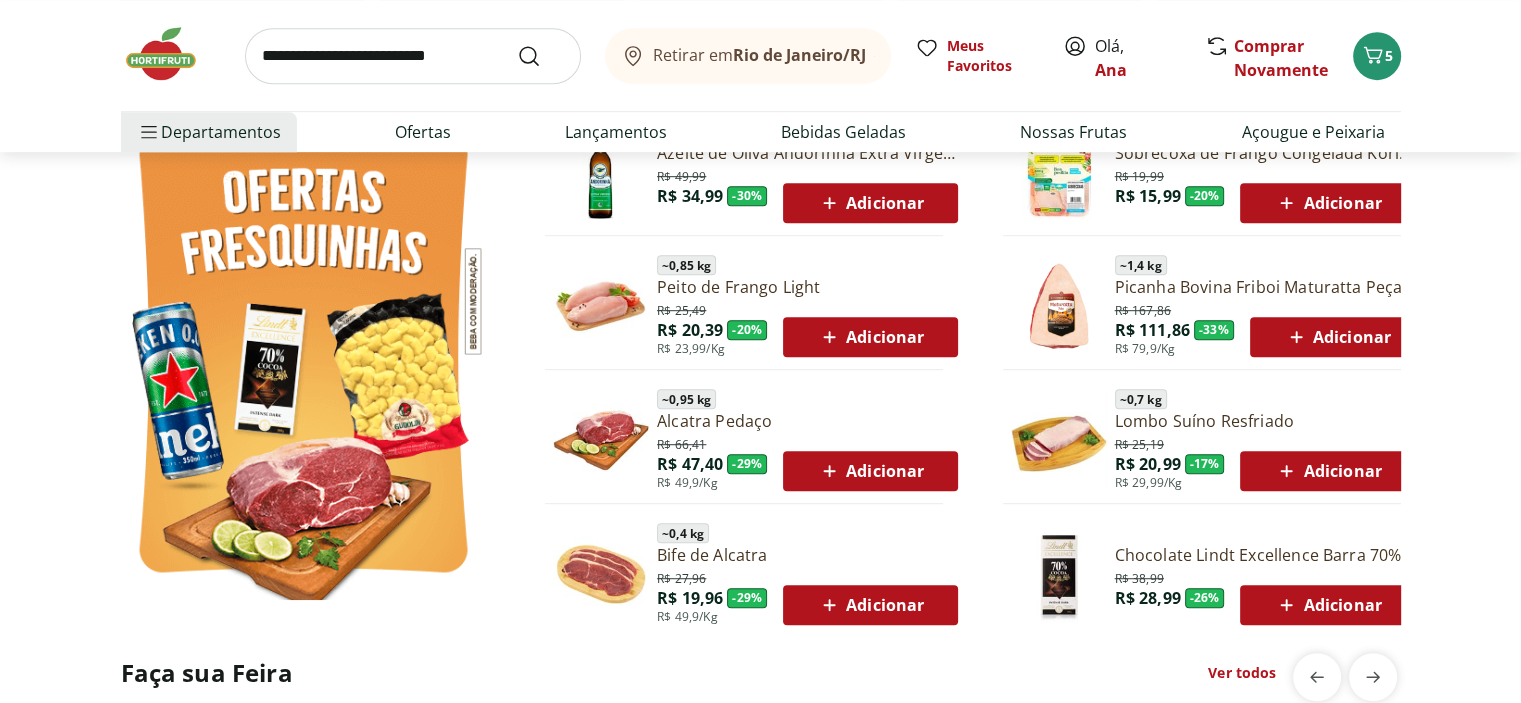 click at bounding box center [413, 56] 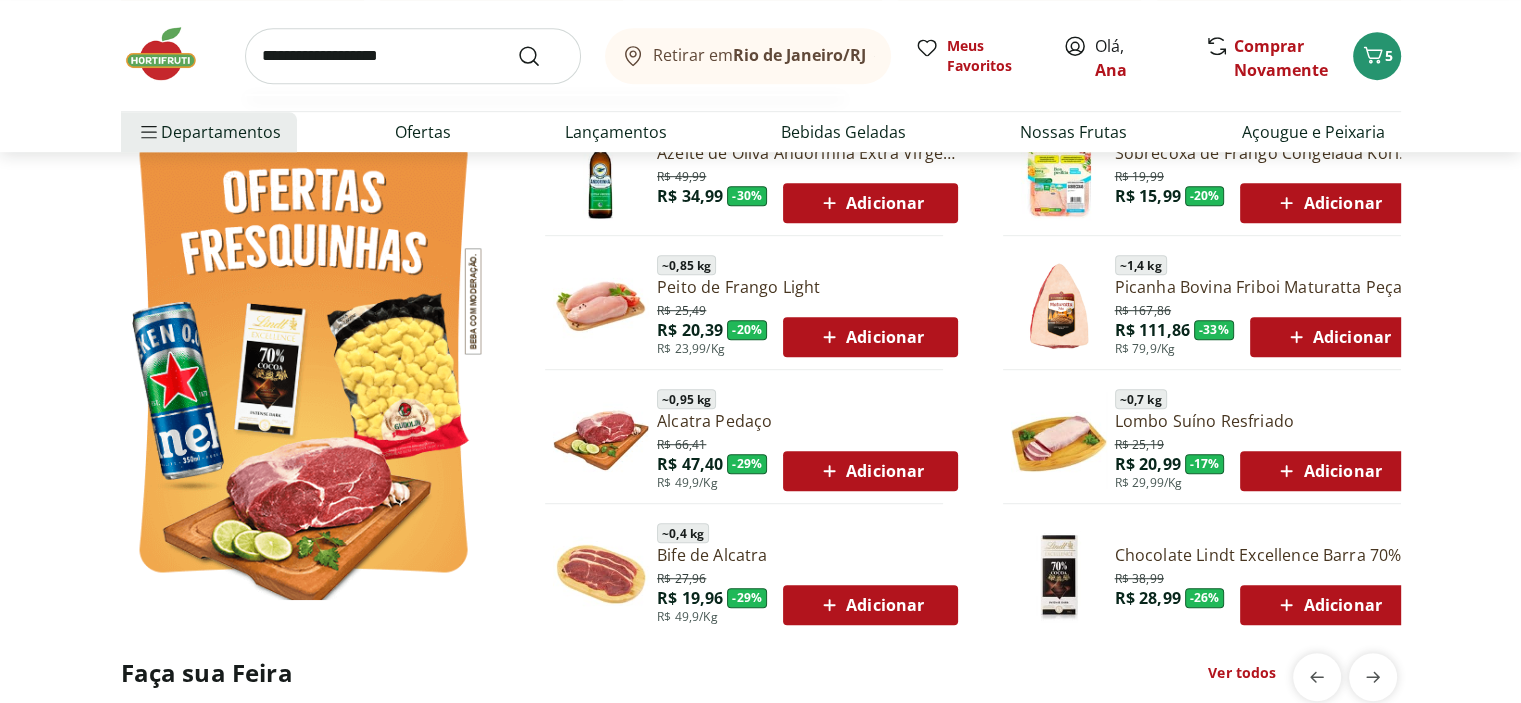type on "**********" 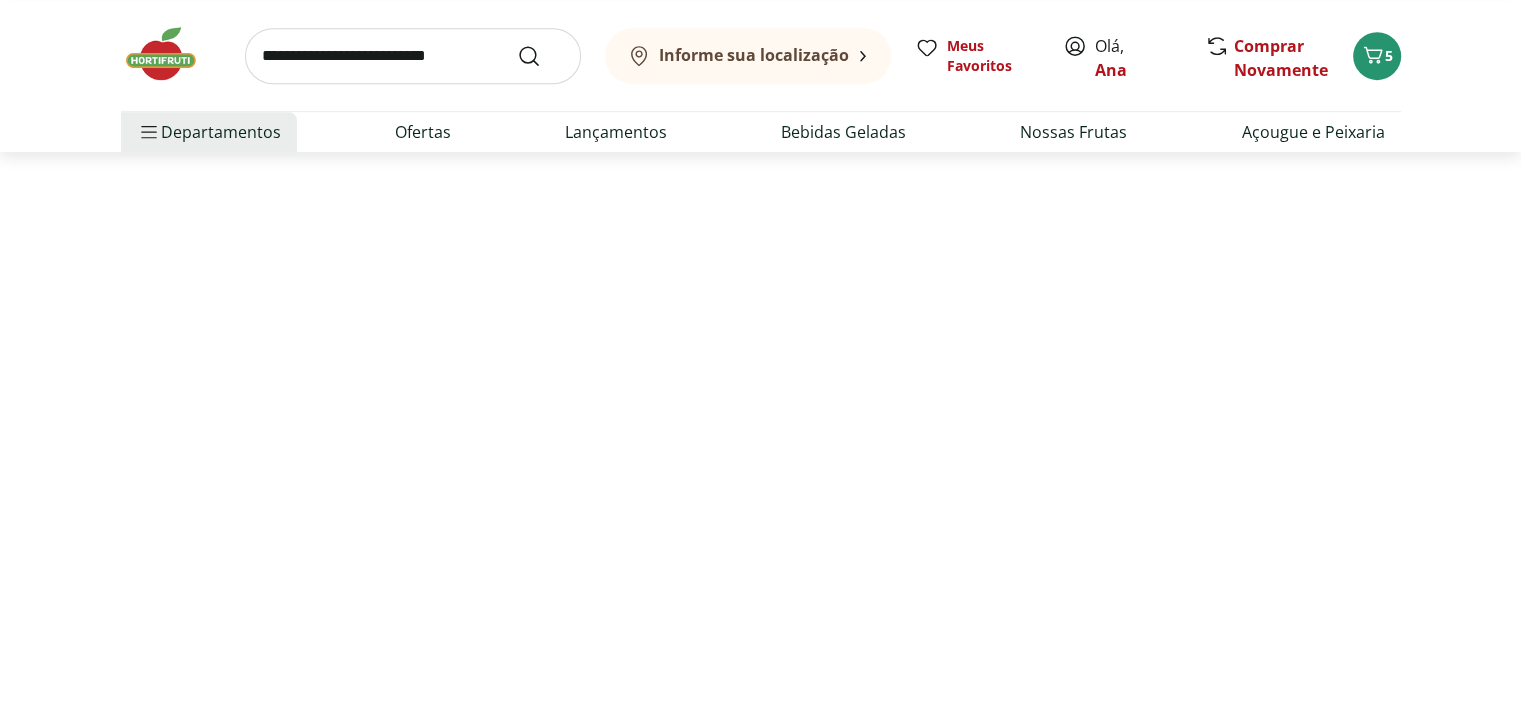 scroll, scrollTop: 0, scrollLeft: 0, axis: both 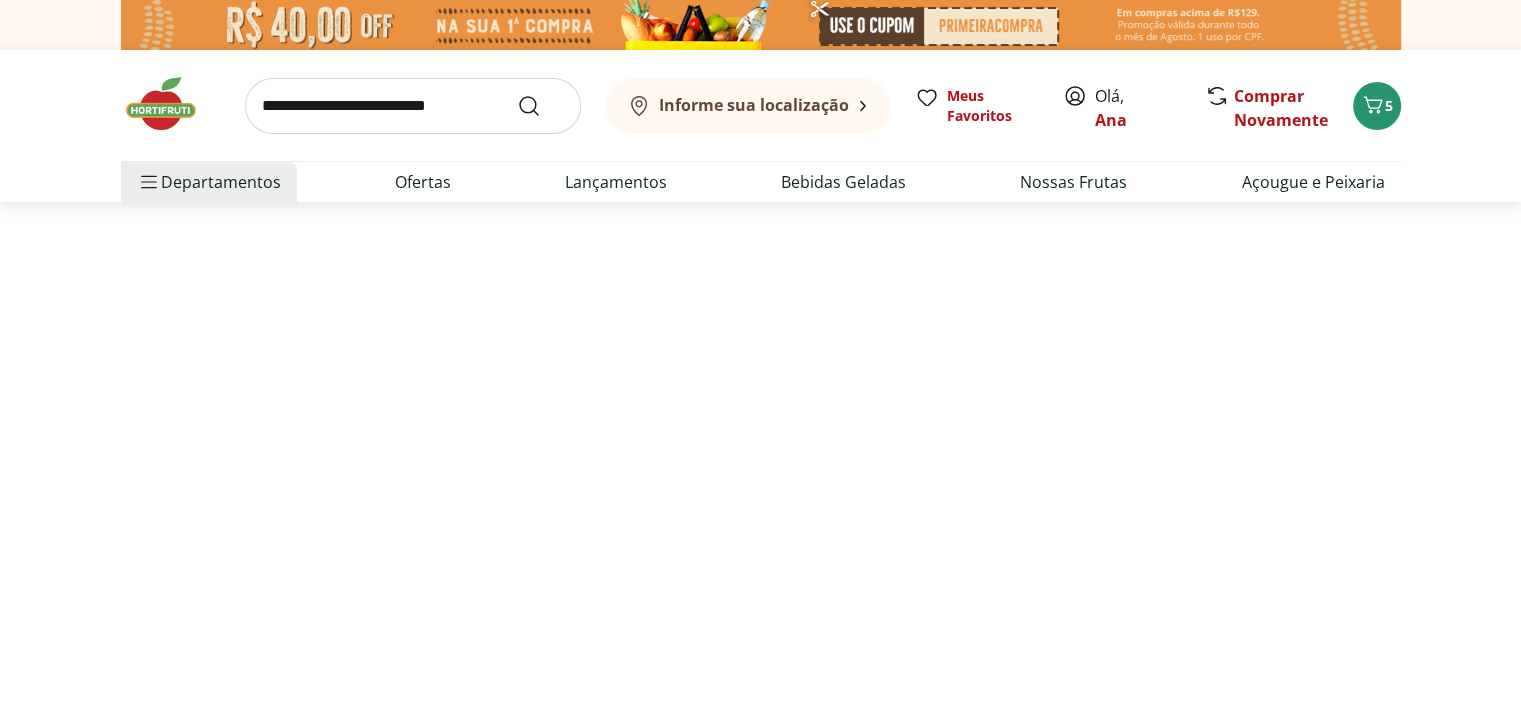 select on "**********" 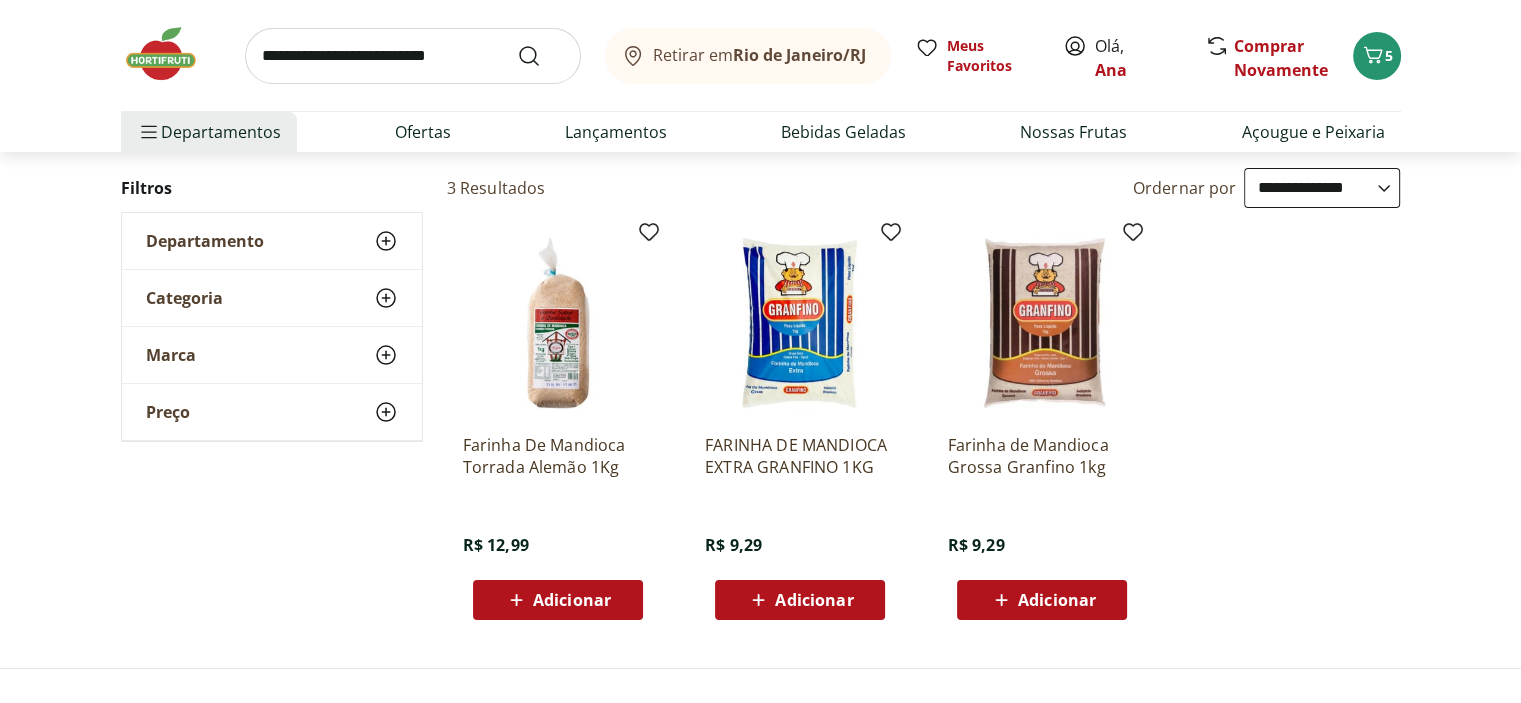 scroll, scrollTop: 200, scrollLeft: 0, axis: vertical 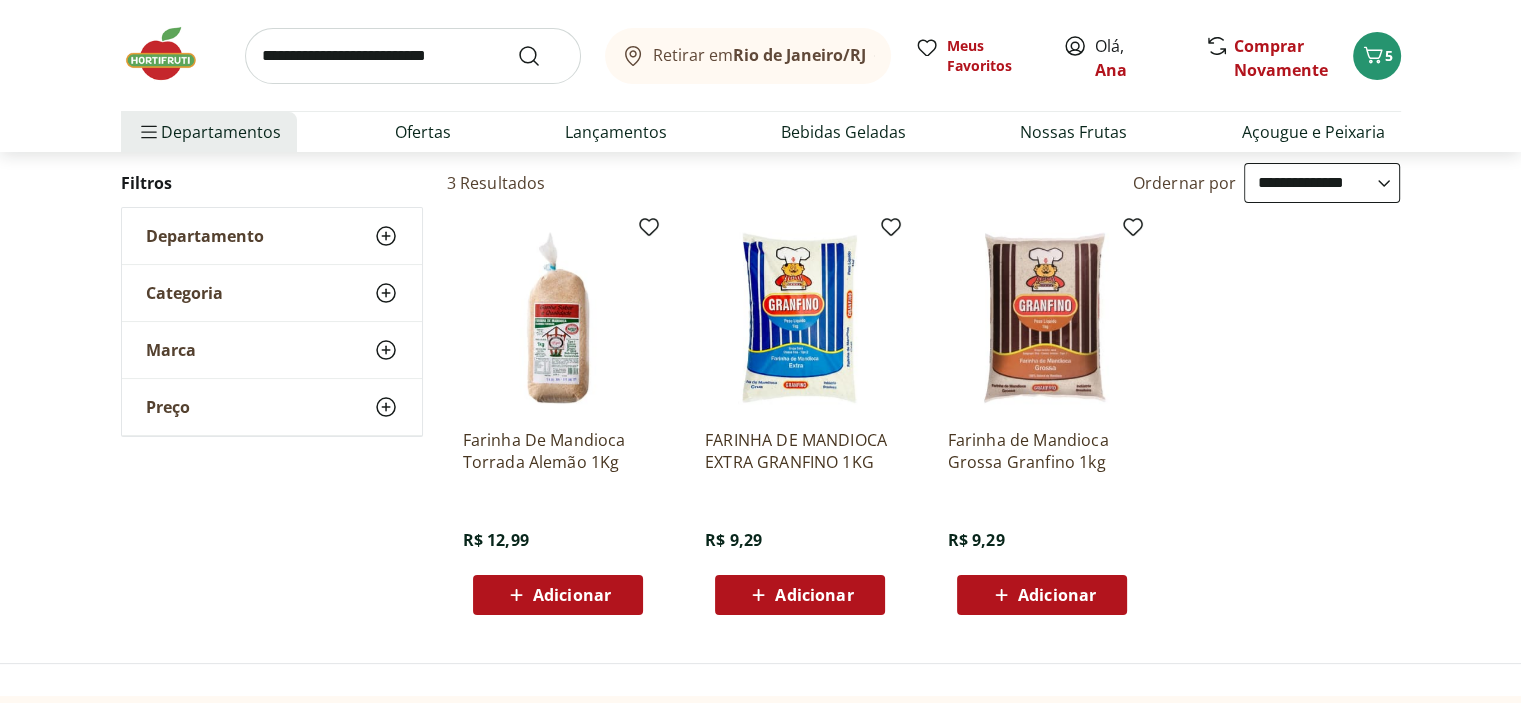 click on "Adicionar" at bounding box center (1057, 595) 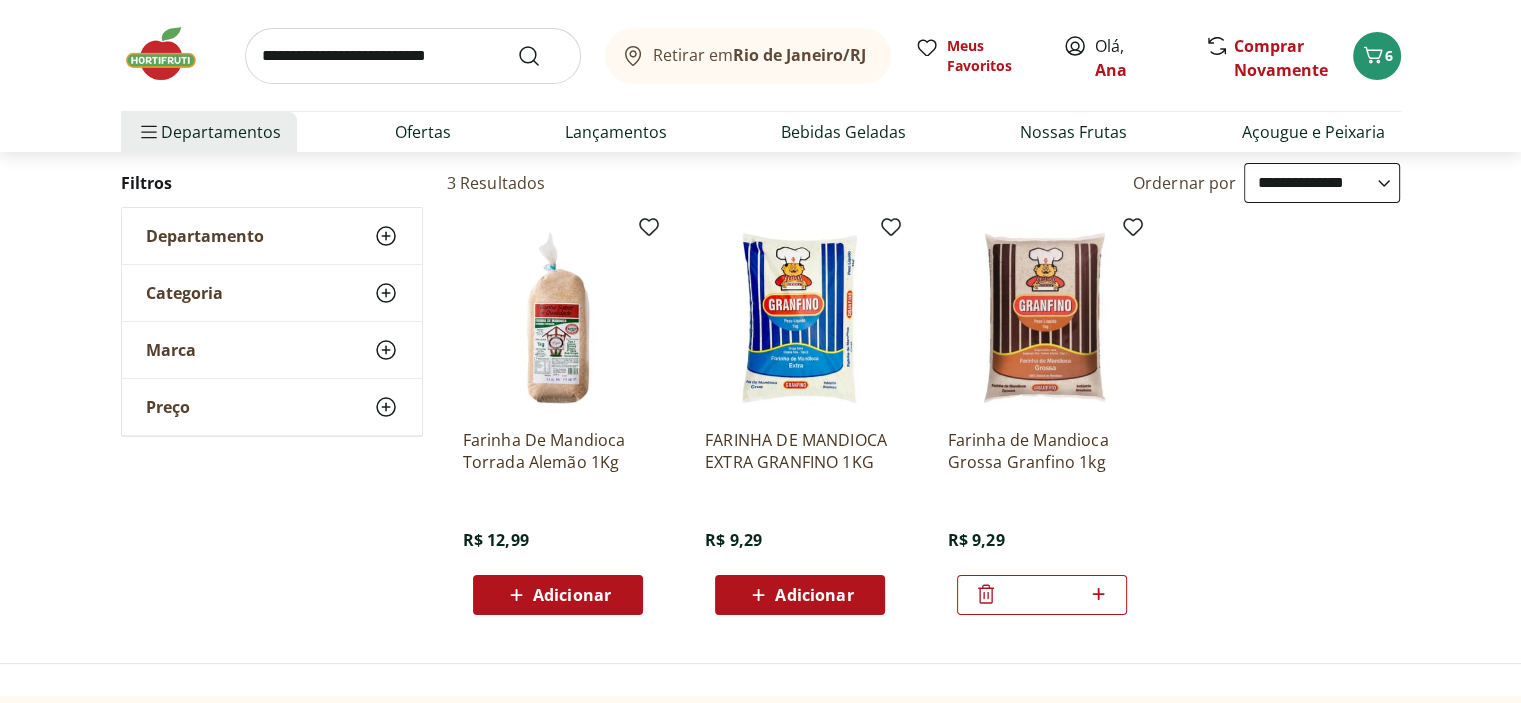 click at bounding box center [413, 56] 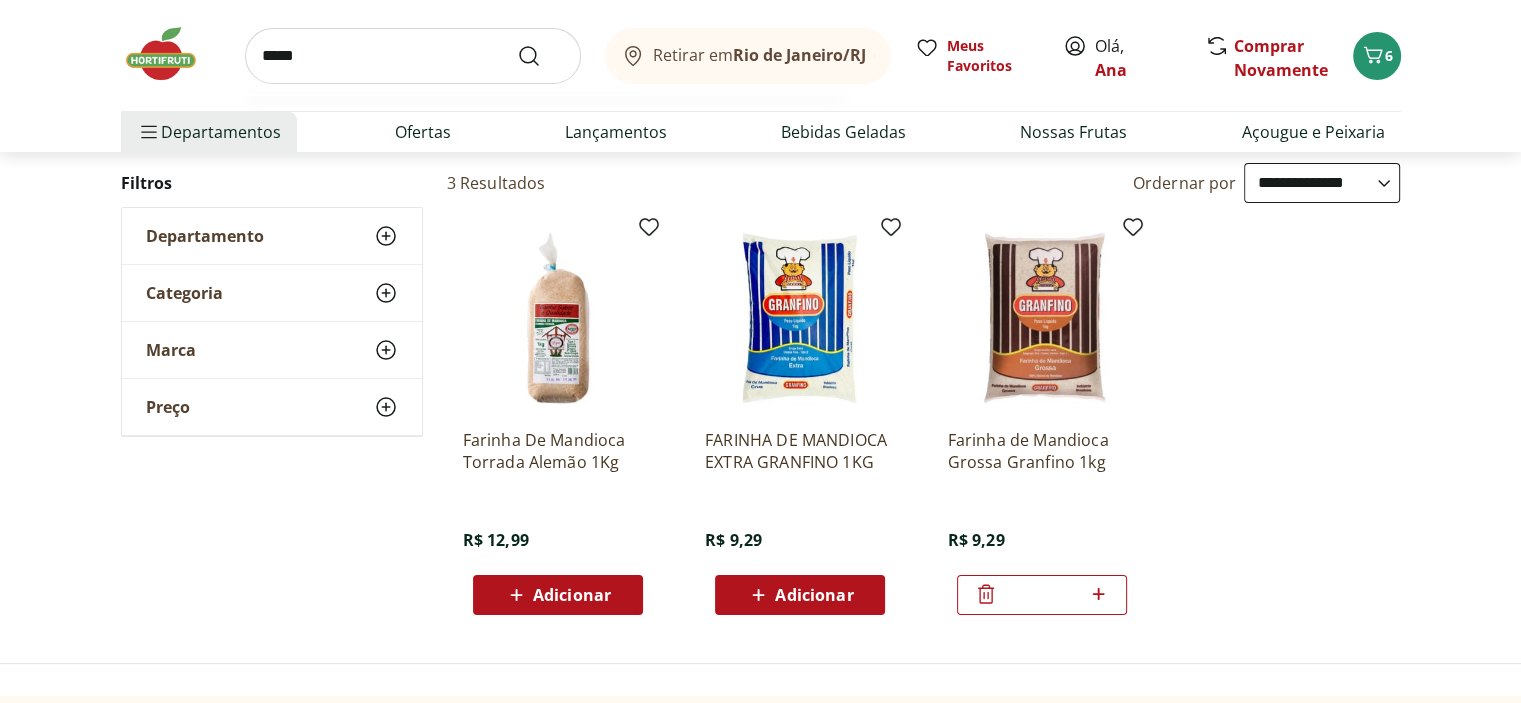 type on "*****" 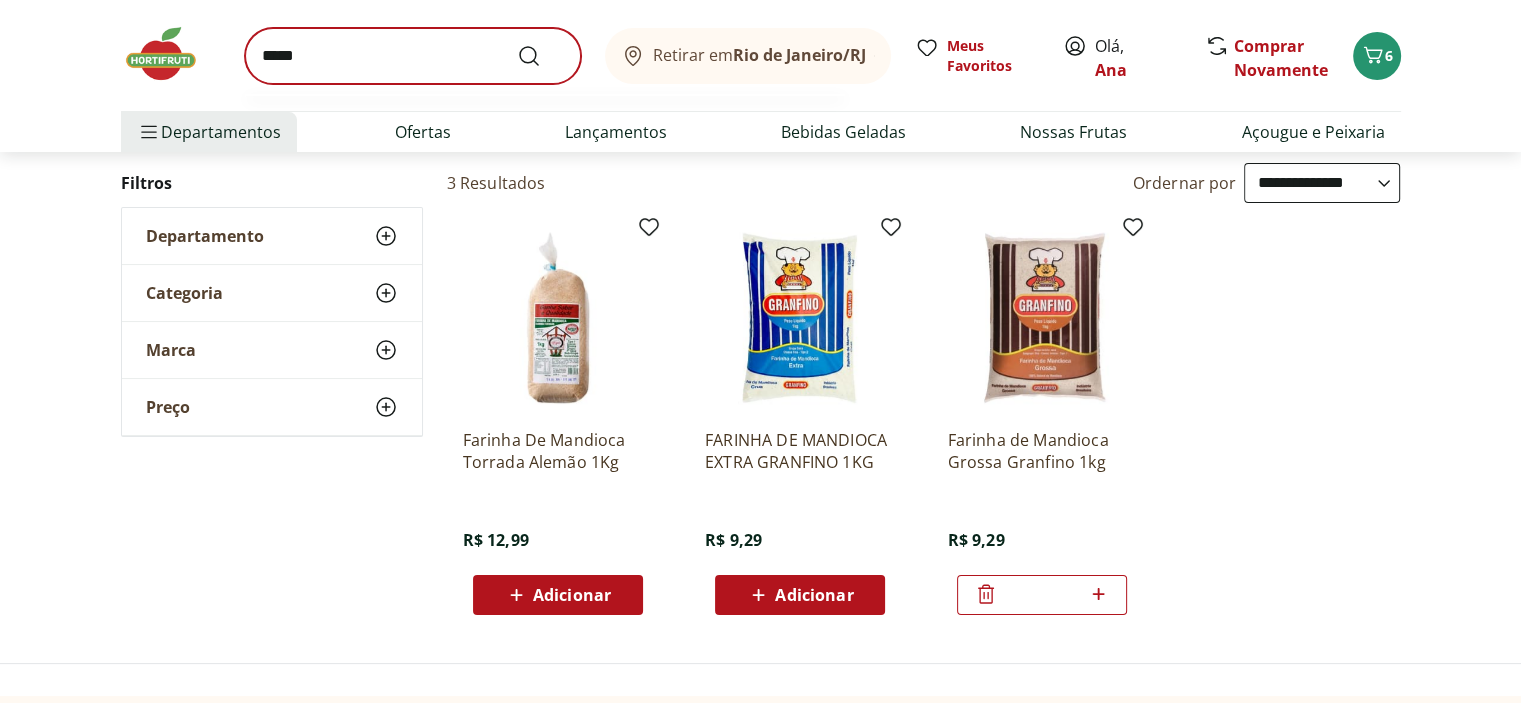 scroll, scrollTop: 0, scrollLeft: 0, axis: both 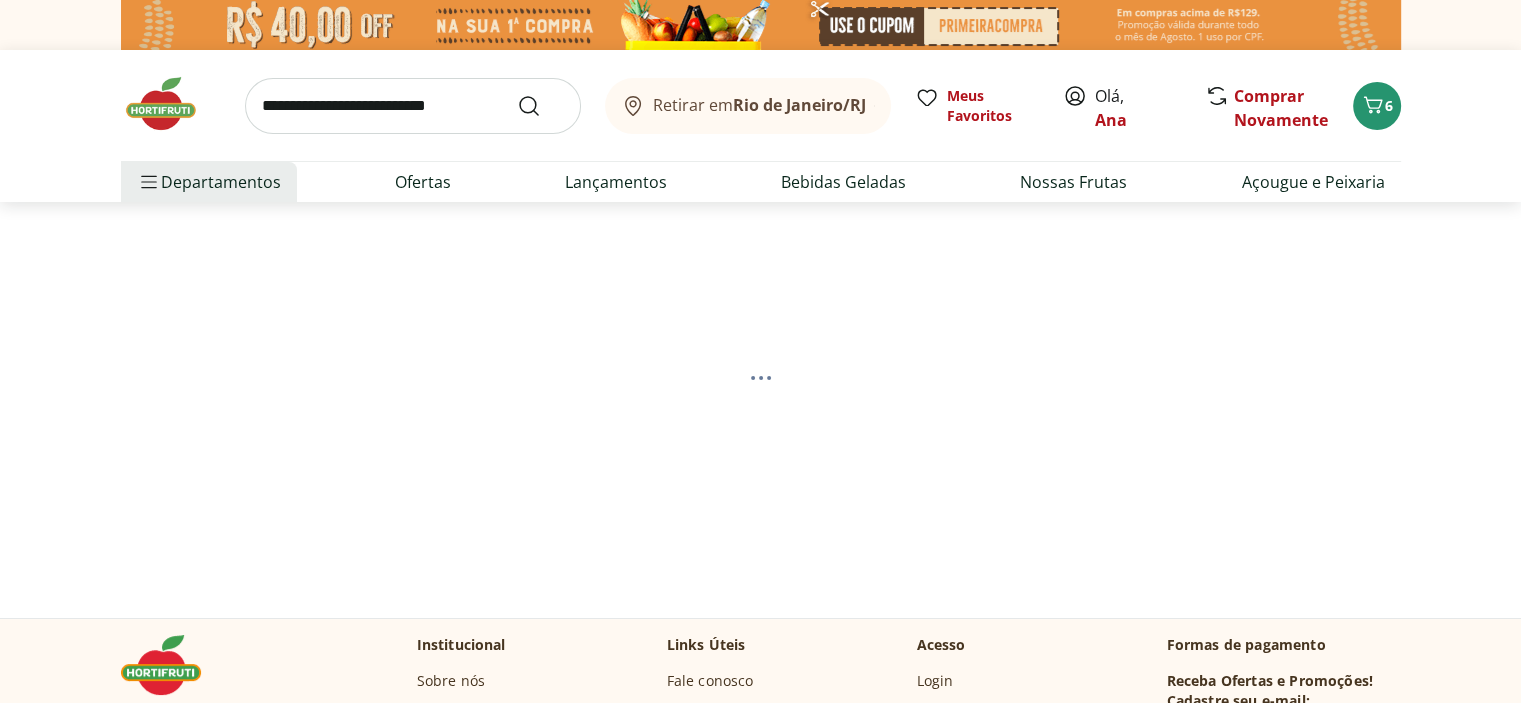 select on "**********" 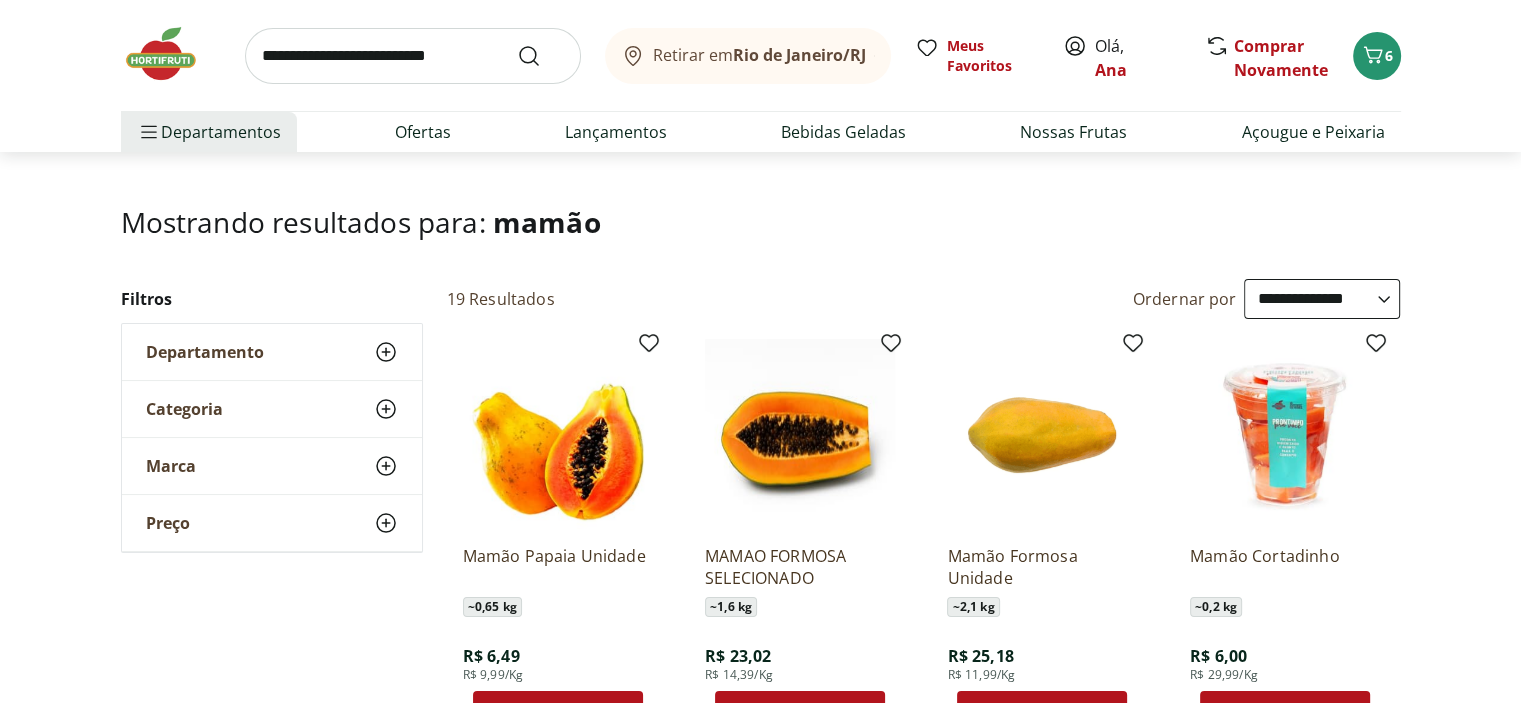 scroll, scrollTop: 200, scrollLeft: 0, axis: vertical 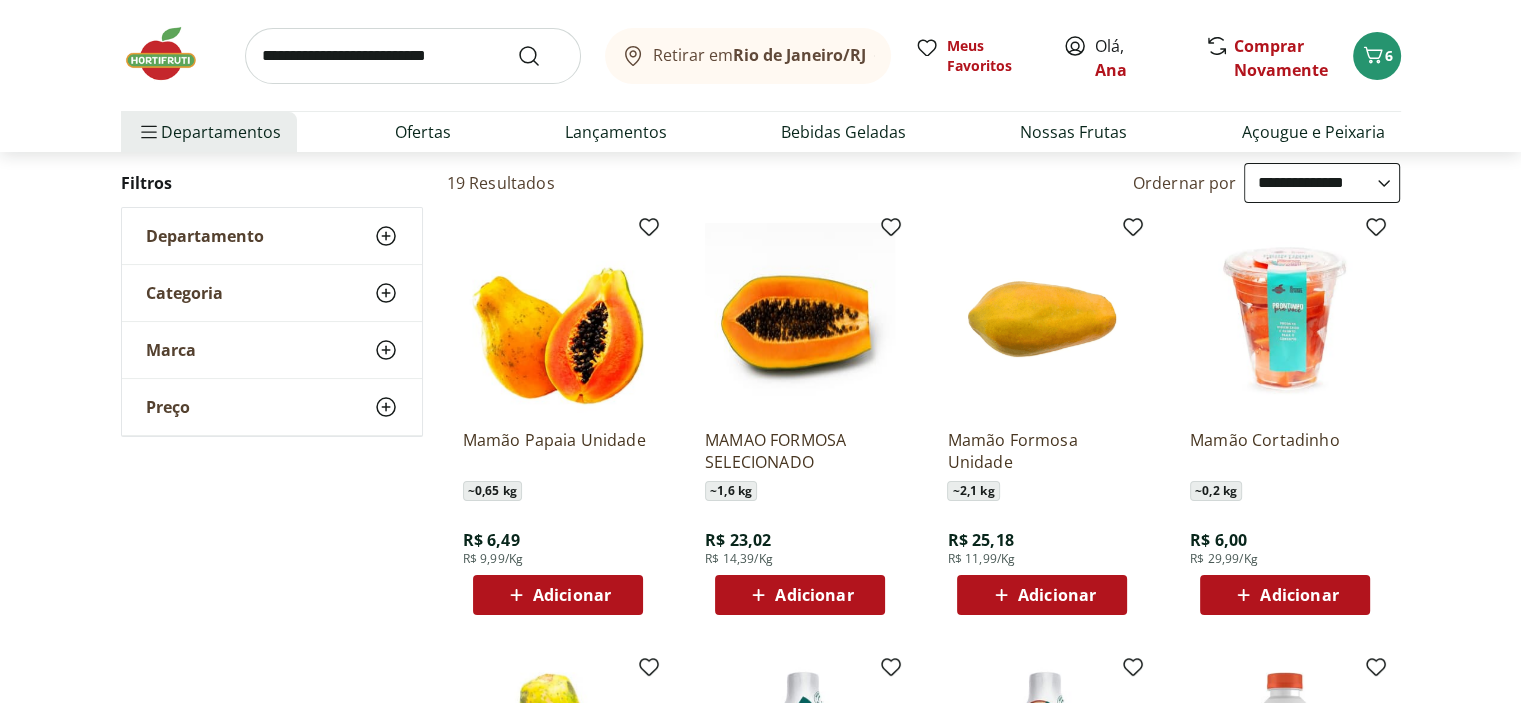 click on "Adicionar" at bounding box center [1057, 595] 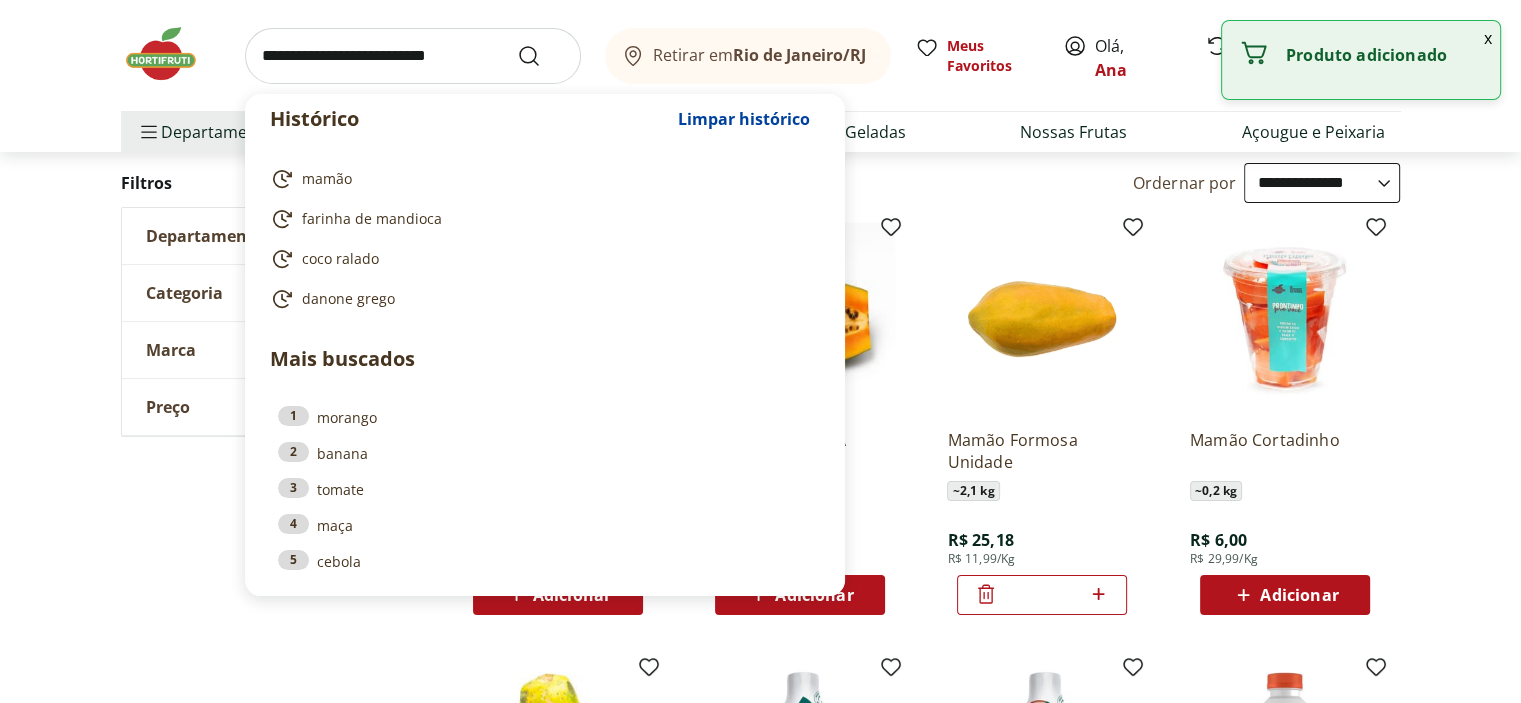 click at bounding box center [413, 56] 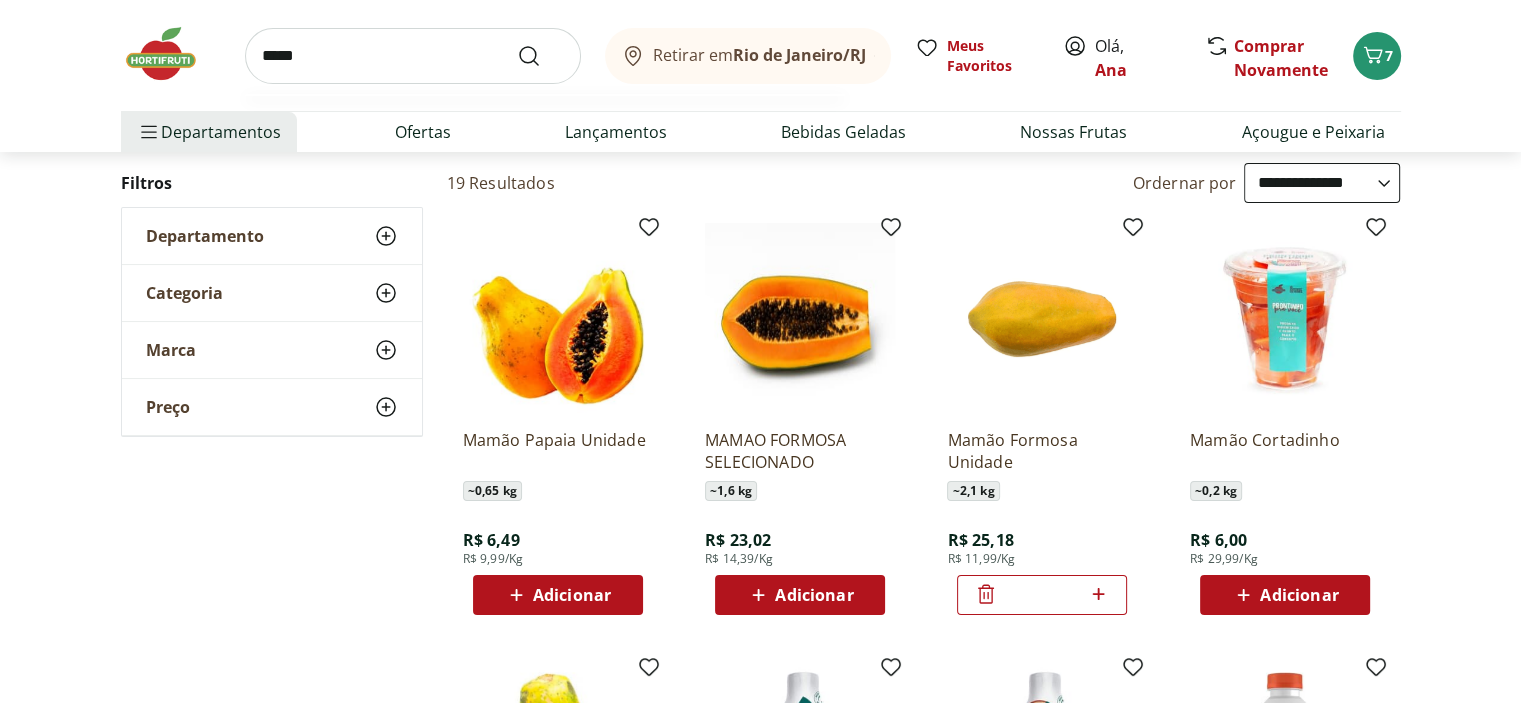 type on "*****" 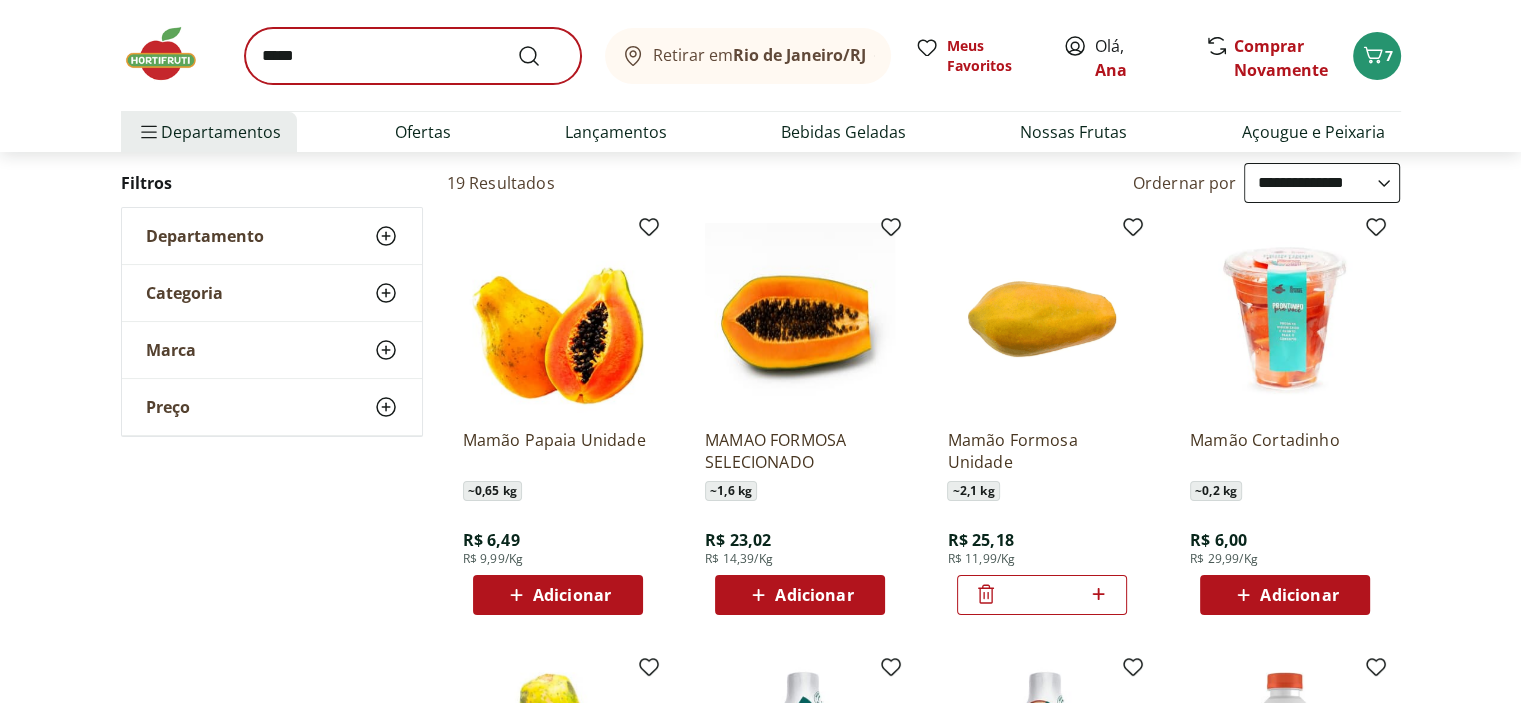 scroll, scrollTop: 0, scrollLeft: 0, axis: both 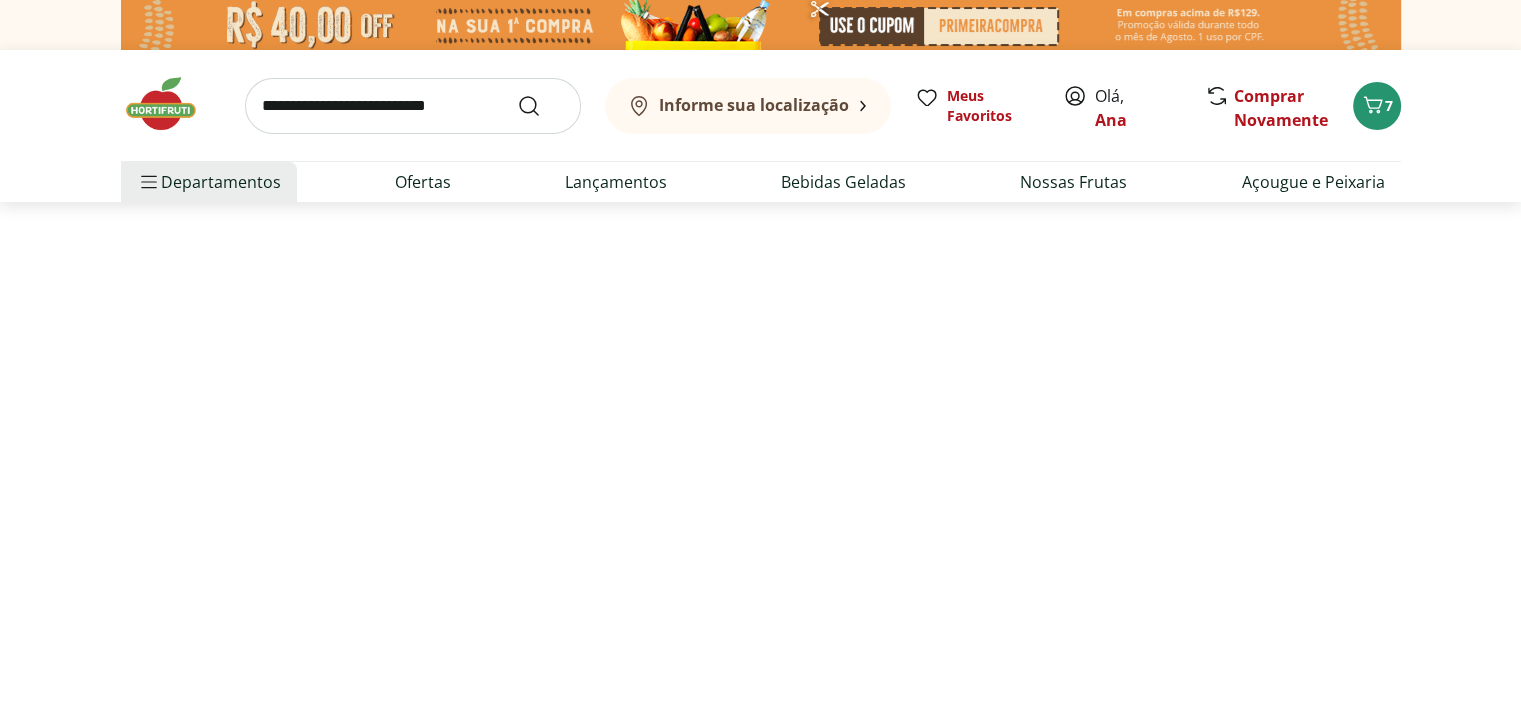 select on "**********" 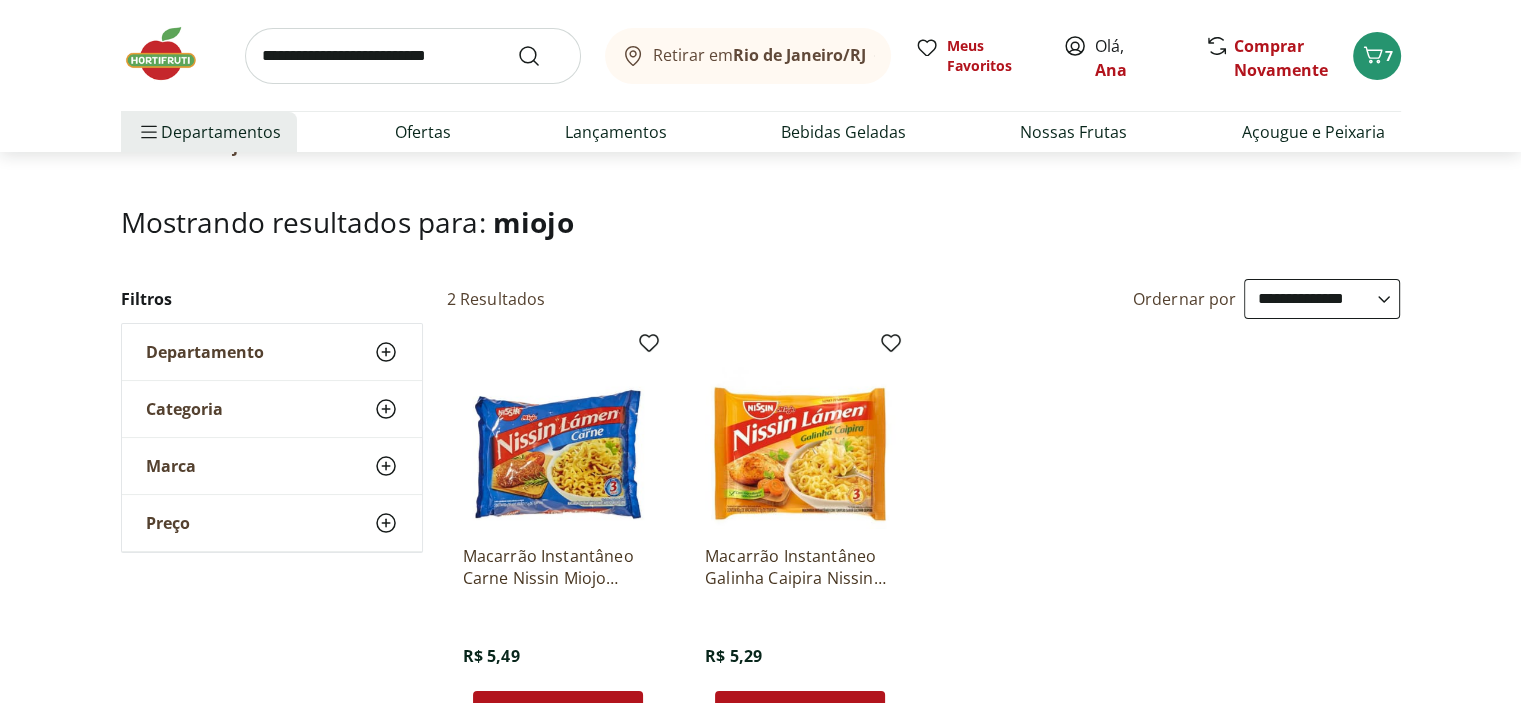 scroll, scrollTop: 200, scrollLeft: 0, axis: vertical 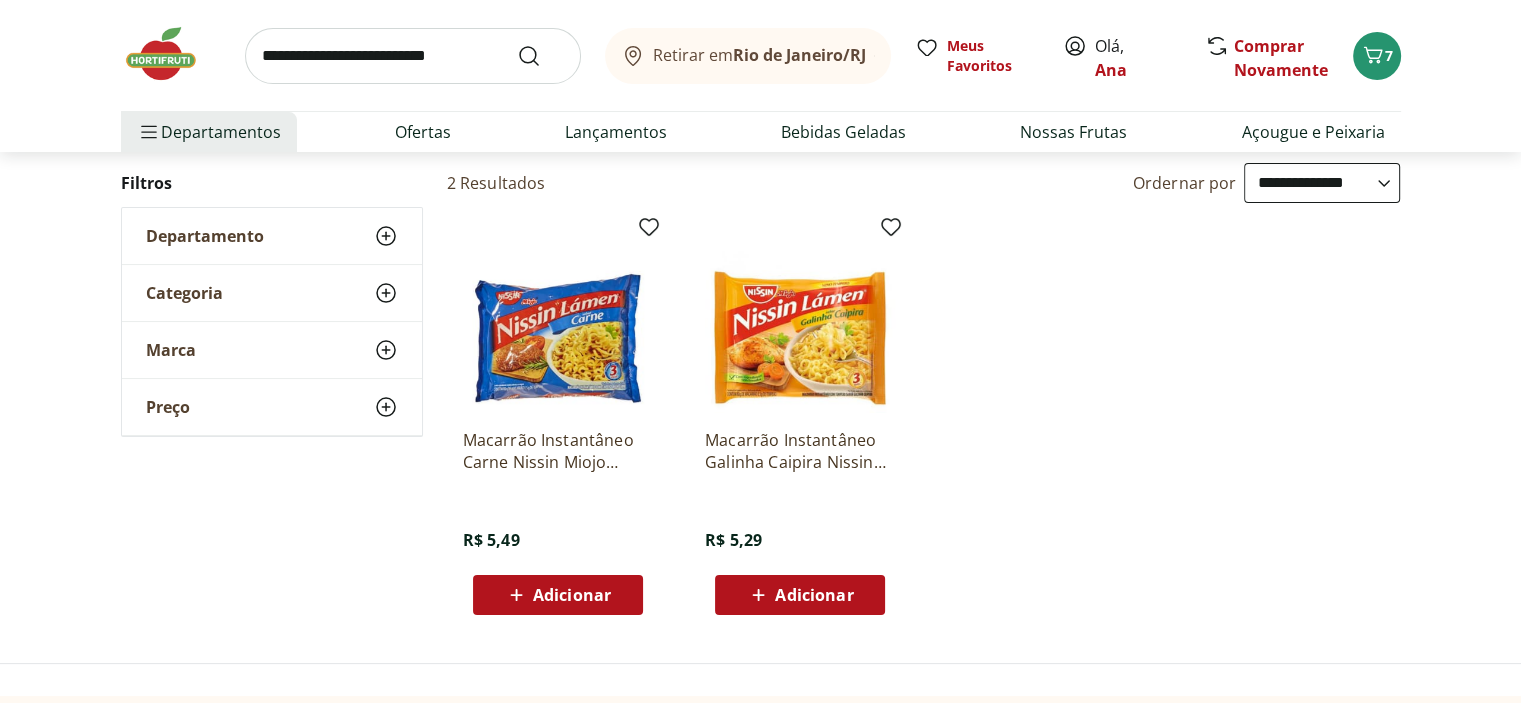 click on "Adicionar" at bounding box center [814, 595] 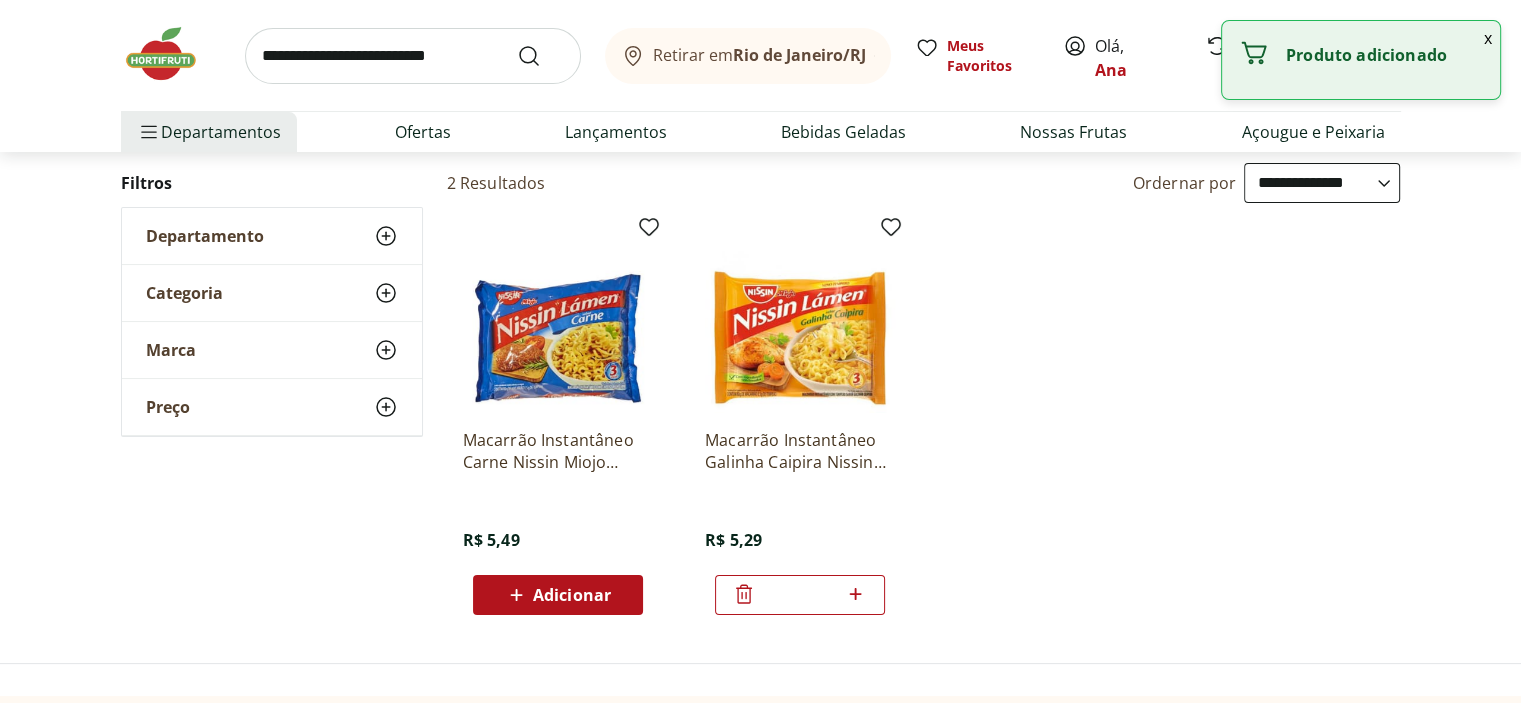 click 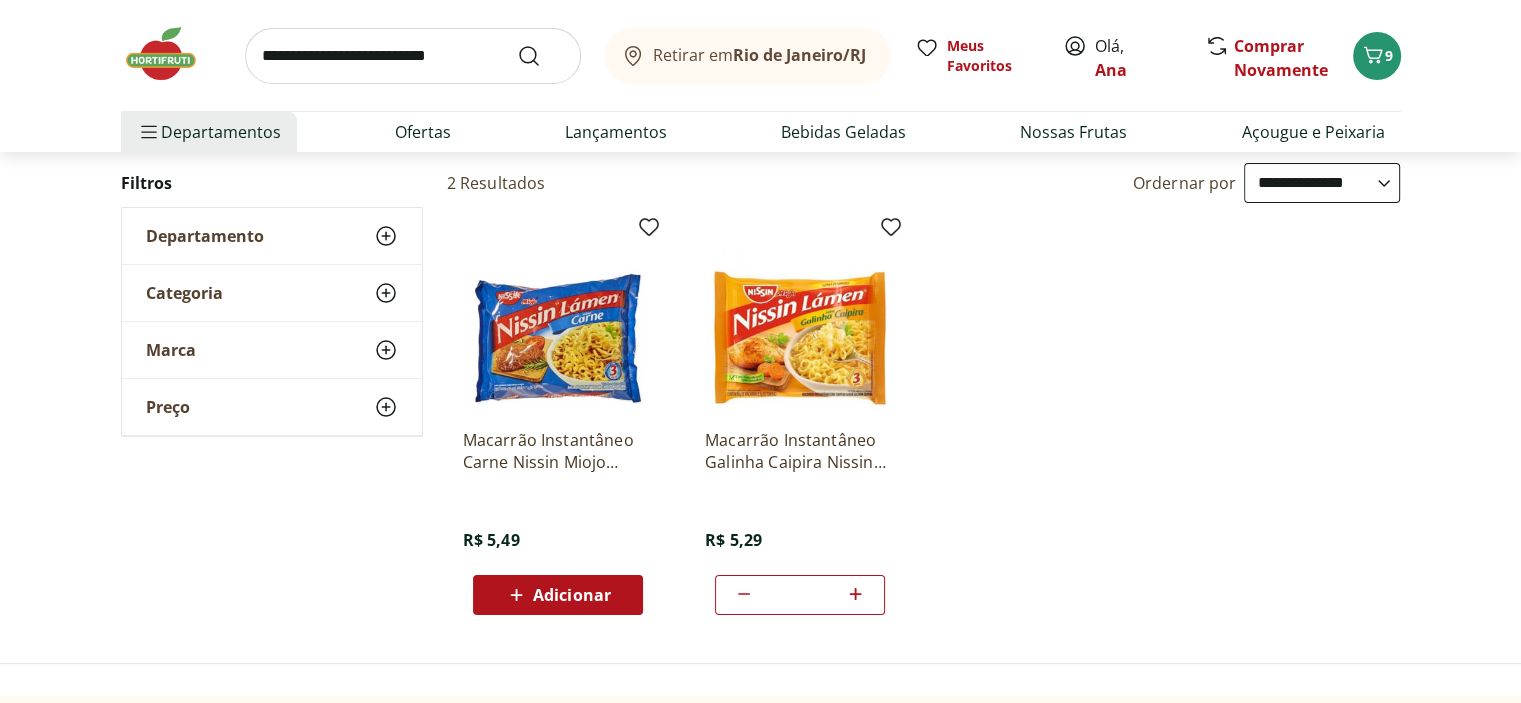 click at bounding box center [171, 54] 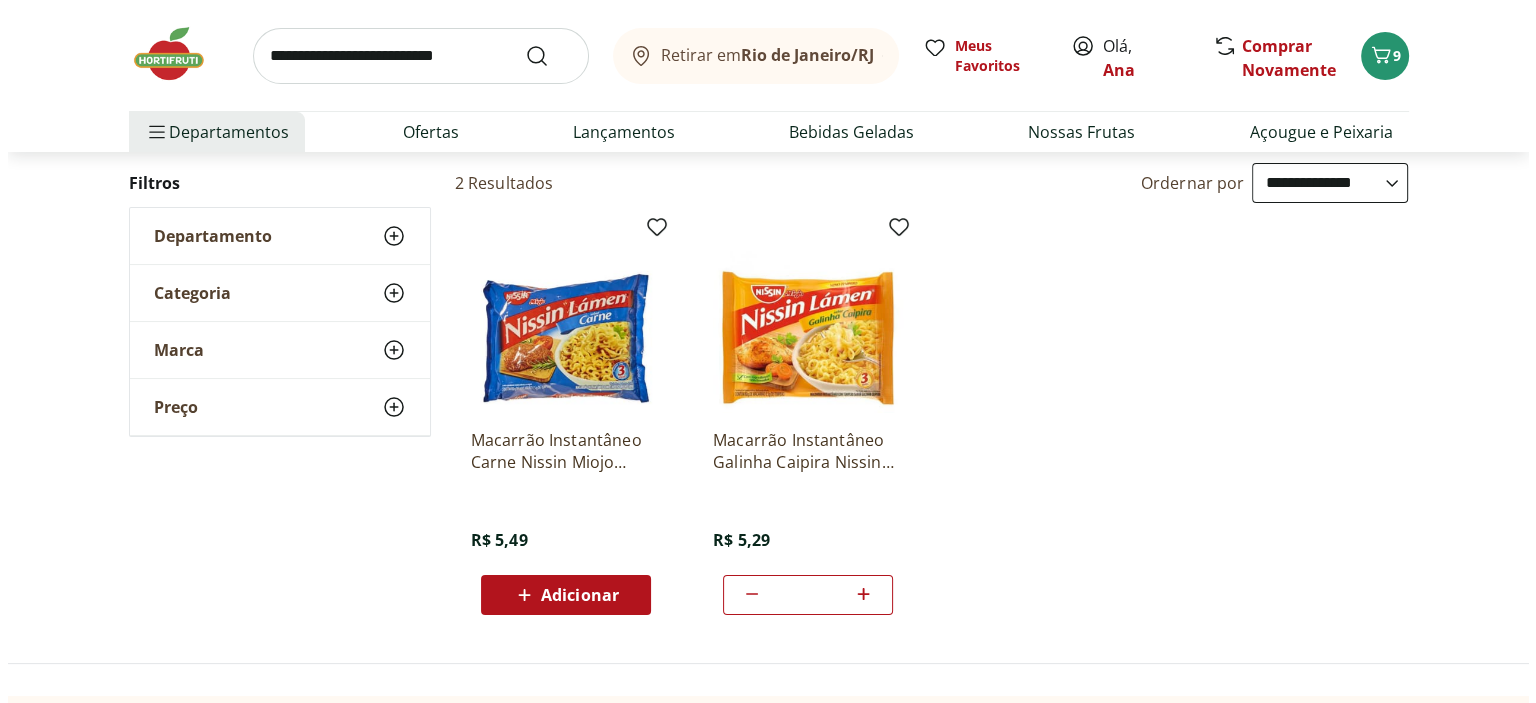 scroll, scrollTop: 0, scrollLeft: 0, axis: both 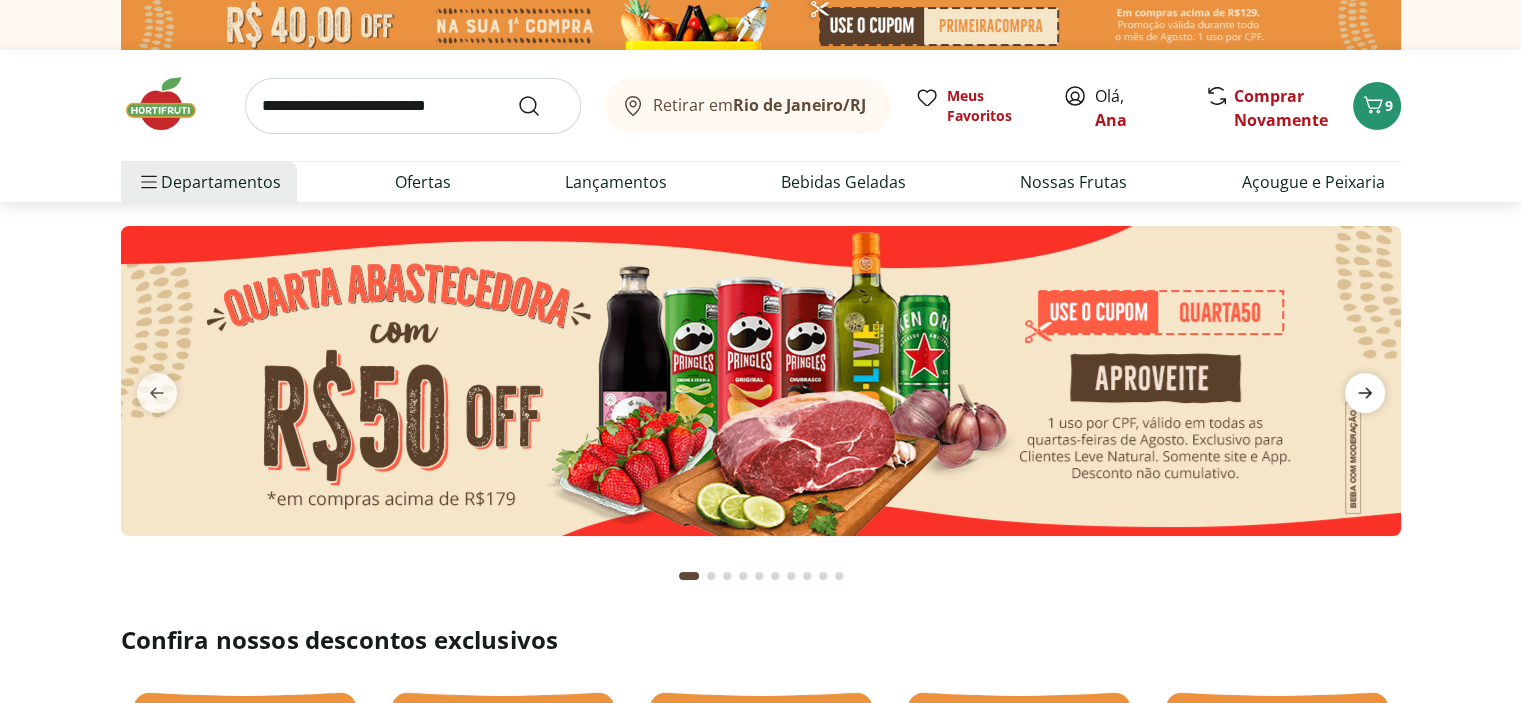 click 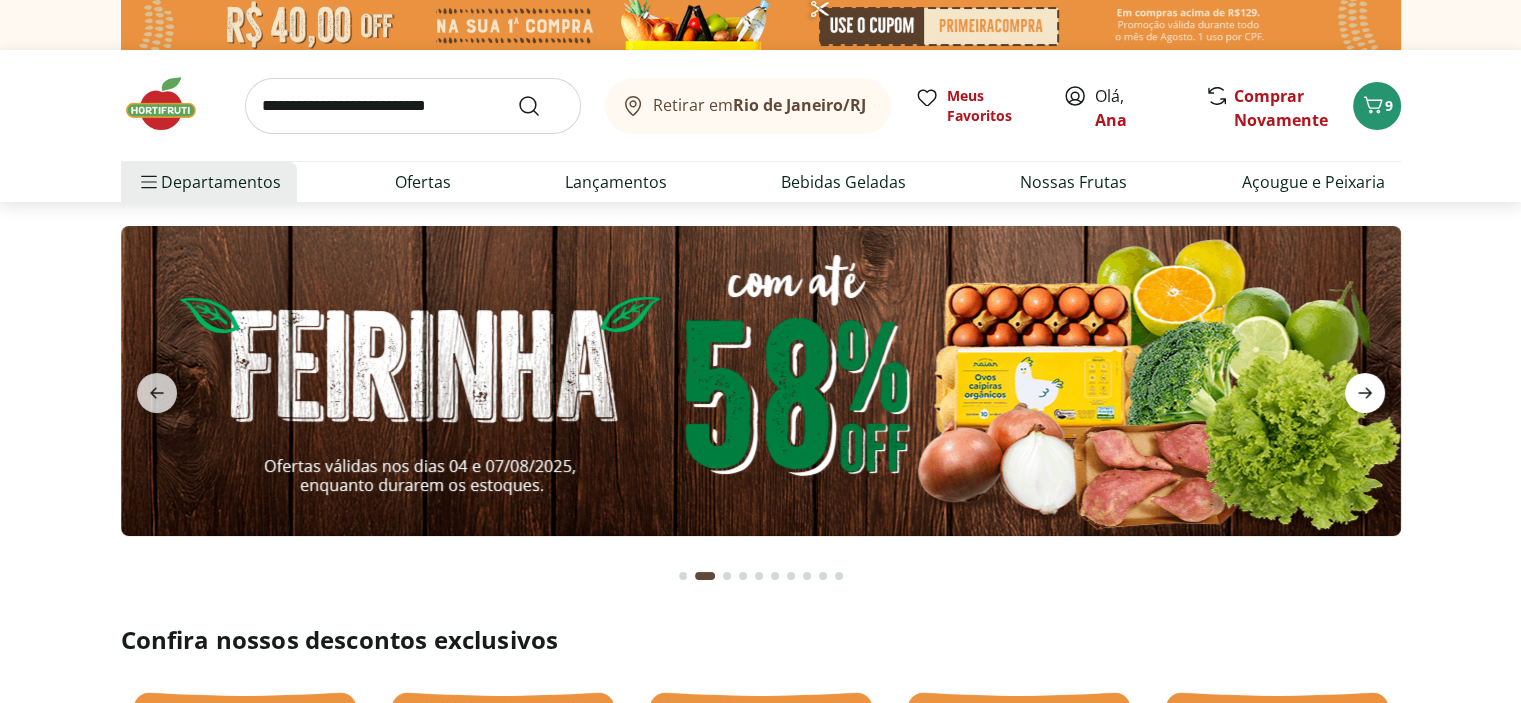 click 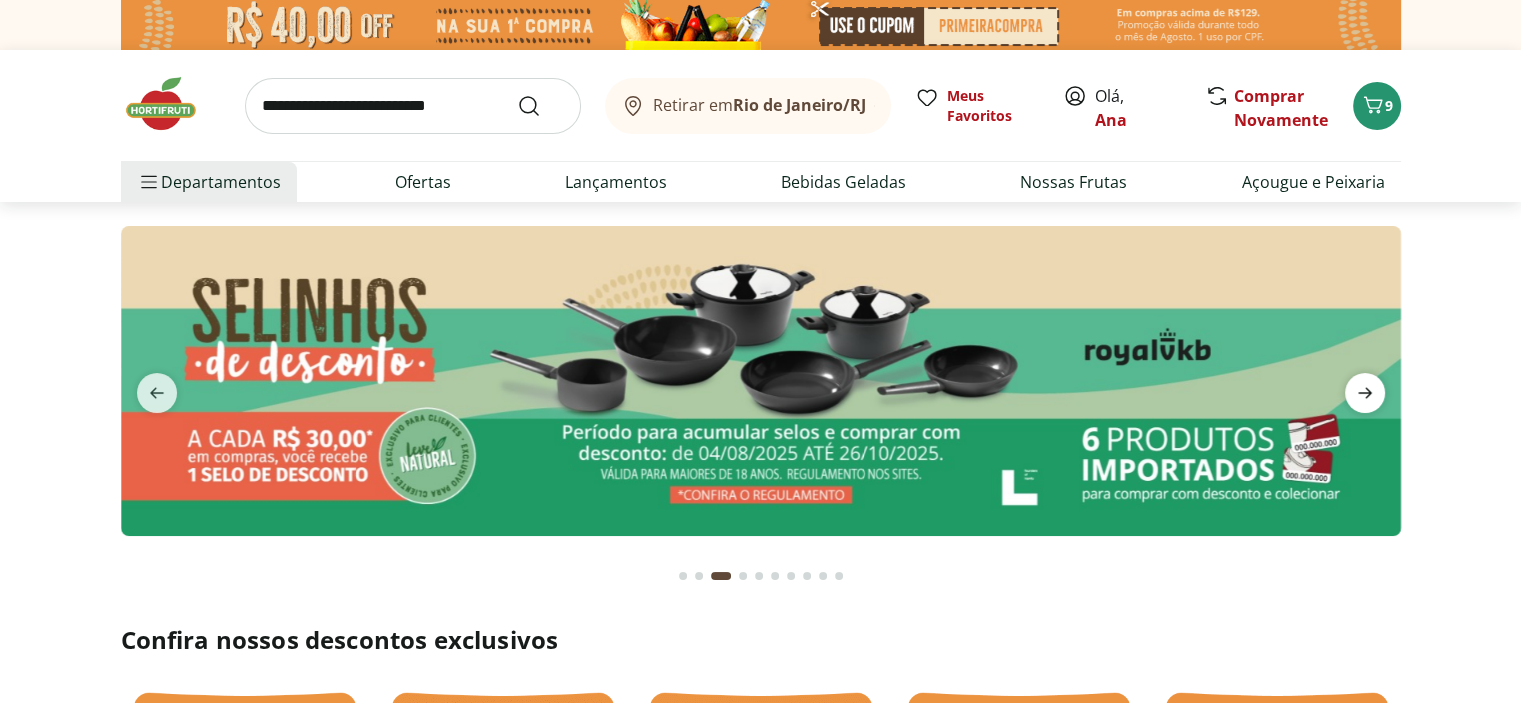 click 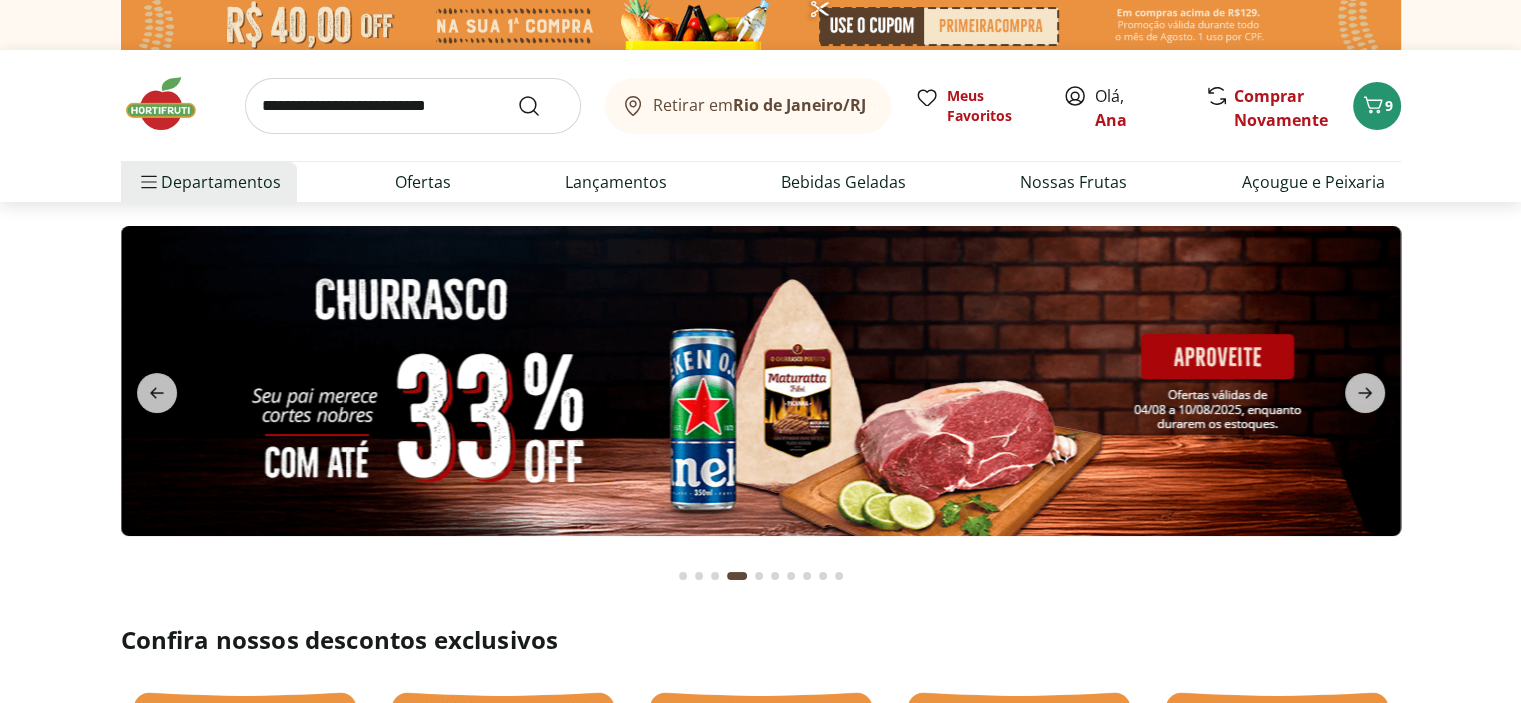 click at bounding box center [760, 401] 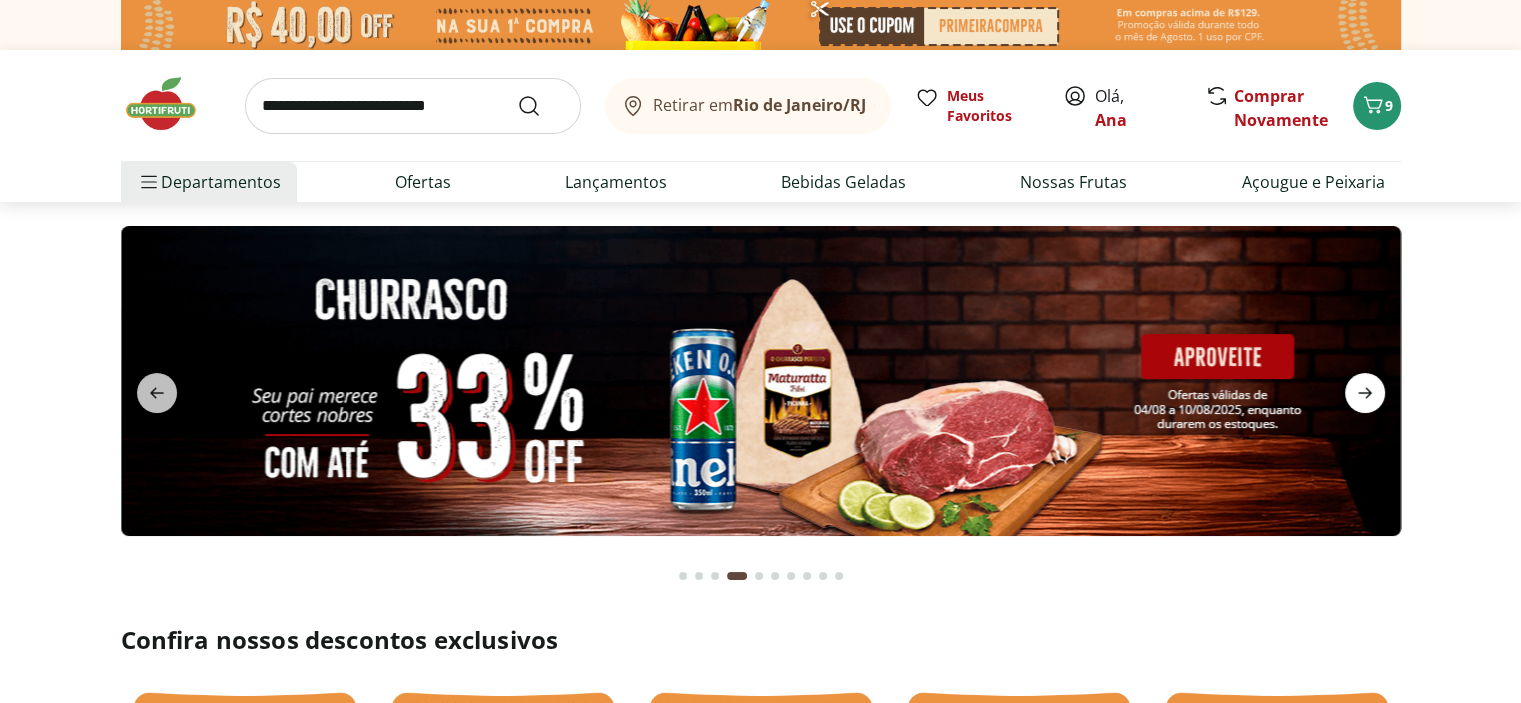 click at bounding box center [1365, 393] 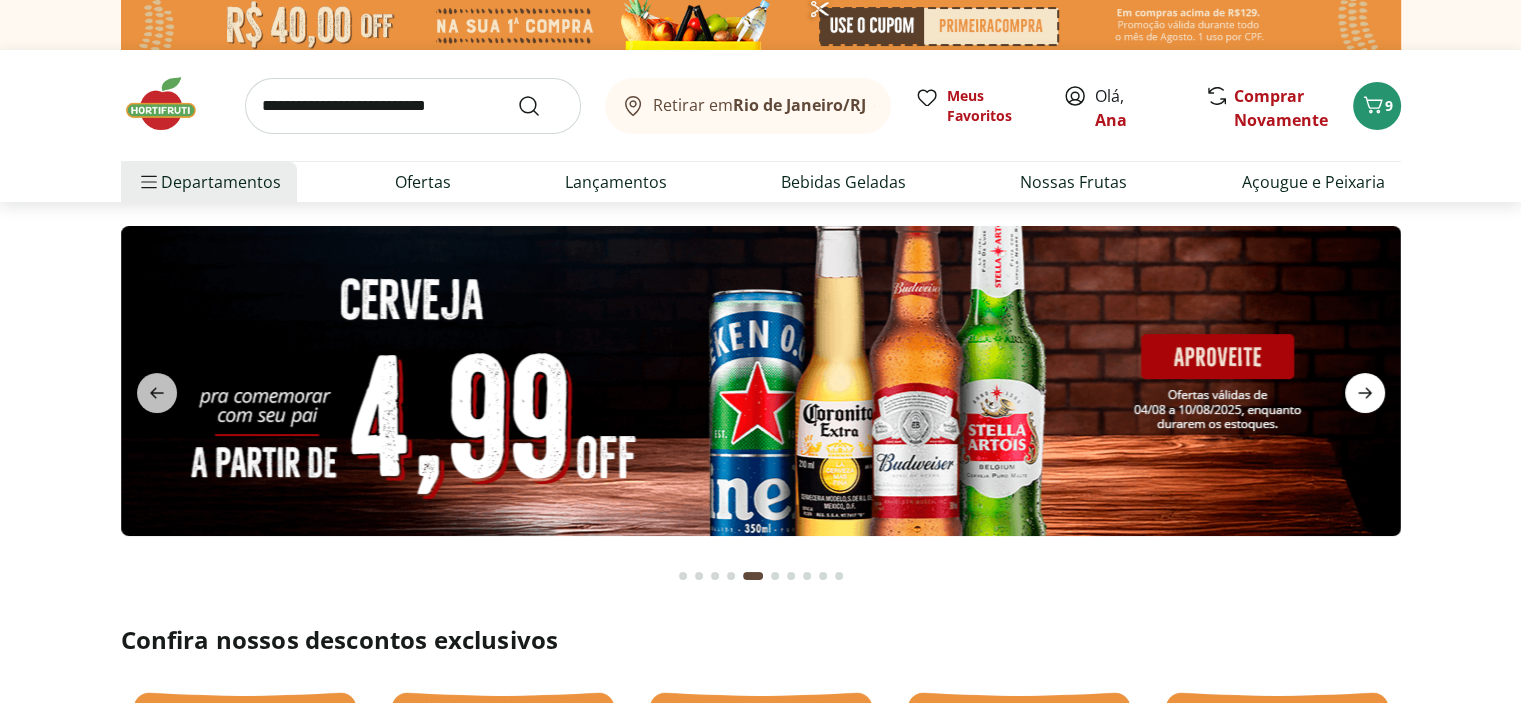 click at bounding box center (1365, 393) 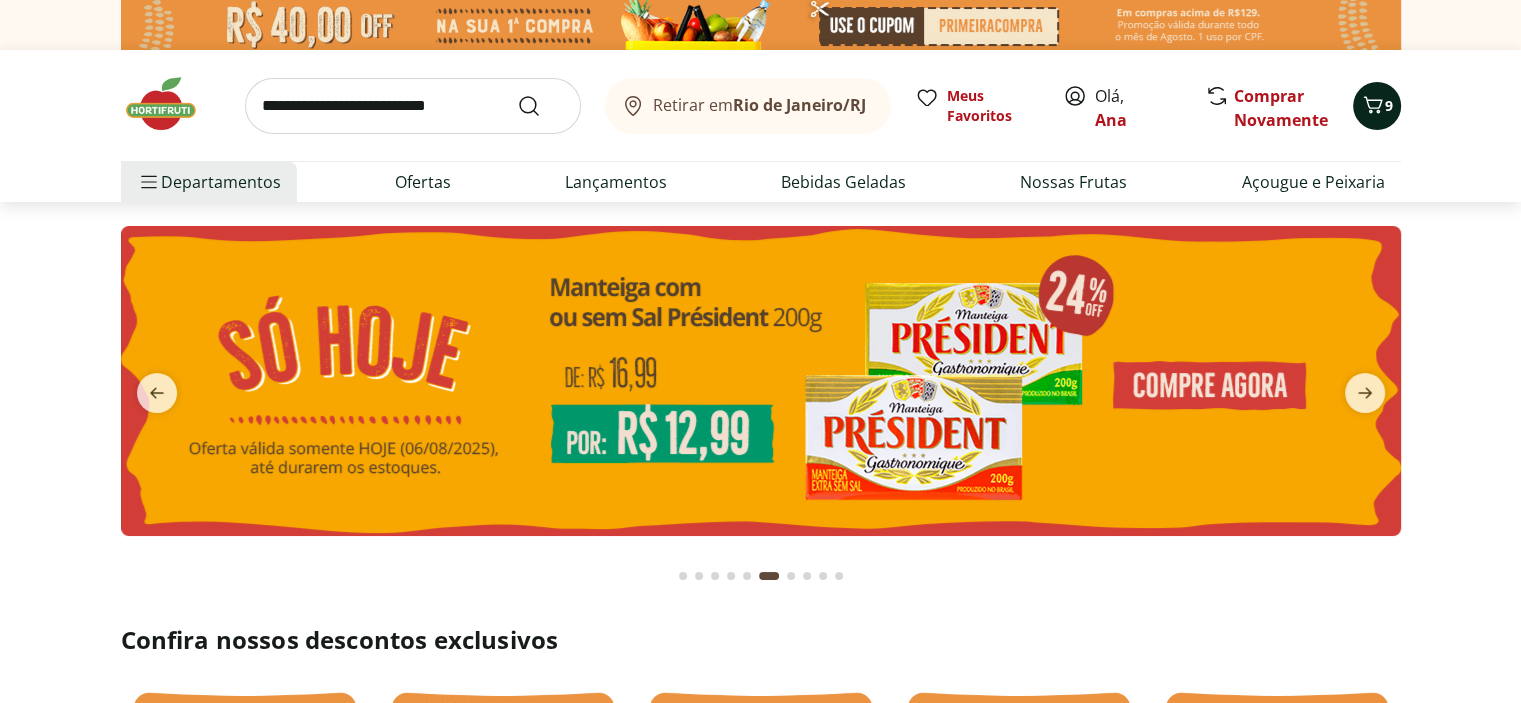 click on "Retirar em [CITY]/[STATE] Meus Favoritos Olá, [NAME] Comprar Novamente 9 Departamentos Nossa Marca Nossa Marca Ver tudo do departamento Açougue & Peixaria Congelados e Refrigerados Frutas, Legumes e Verduras Orgânicos Mercearia Sorvetes Hortifruti Hortifruti Ver tudo do departamento Cogumelos Frutas Legumes Ovos Temperos Frescos Verduras Orgânicos Orgânicos Ver tudo do departamento Bebidas Orgânicas Frutas Orgânicas Legumes Orgânicos Ovos Orgânicos Perecíveis Orgânicos Verduras Orgânicas Temperos Frescos Açougue e Peixaria Açougue e Peixaria Ver tudo do departamento Aves Bovinos Exóticos Frutos do Mar Linguiça e Salsicha Peixes Salgados e Defumados Suínos Prontinhos Prontinhos Ver tudo do departamento Frutas Cortadinhas Pré Preparados Prontos para Consumo Saladas Sucos e Água de Coco Padaria Padaria Ver tudo do departamento Bolos e Mini Bolos Doces Pão Padaria Própria Salgados Torradas Bebidas Bebidas Ver tudo do departamento Água Água de Coco Cerveja Destilados Chá e Mate Vinhos" at bounding box center [761, 126] 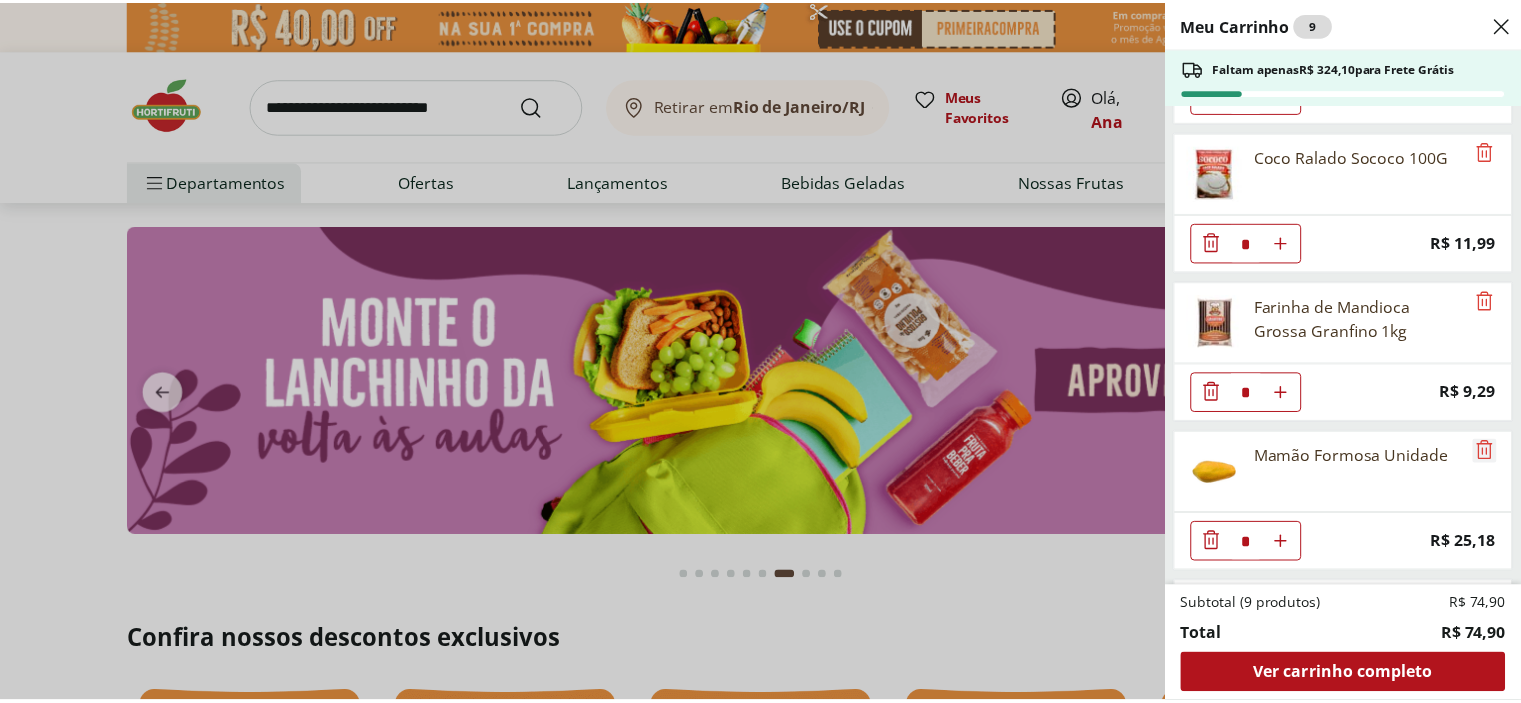 scroll, scrollTop: 417, scrollLeft: 0, axis: vertical 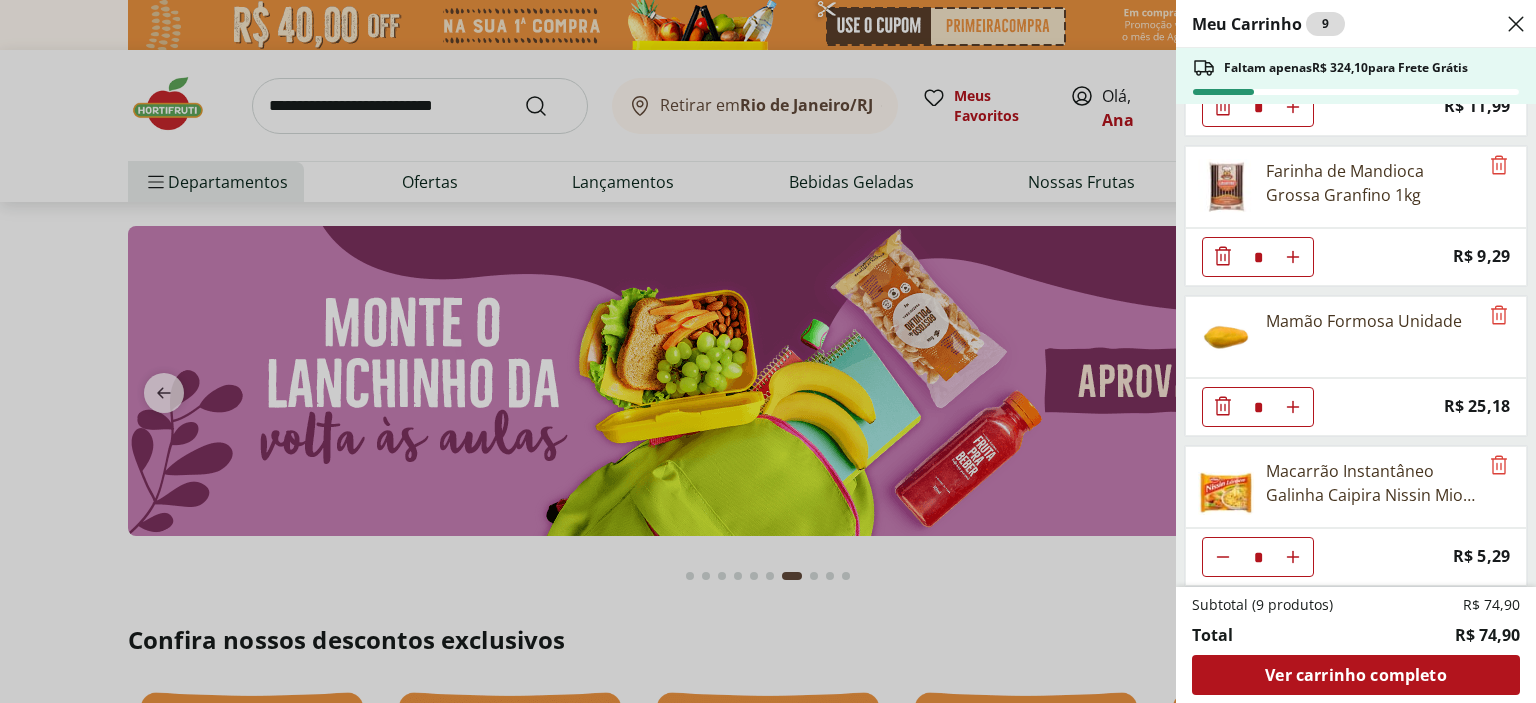 click on "Meu Carrinho 9 Faltam apenas  R$ 324,10  para Frete Grátis Isotônico Gatorade Laranja 500ml gelado * Price: R$ 6,49 Iogurte Grego sabor Frutas Vermelhas Danone 90g * Price: R$ 3,79 Coco Ralado Sococo 100G * Price: R$ 11,99 Farinha de Mandioca Grossa Granfino 1kg * Price: R$ 9,29 Mamão Formosa Unidade * Price: R$ 25,18 Macarrão Instantâneo Galinha Caipira Nissin Miojo Lámen Pacote 85G * Price: R$ 5,29 Subtotal (9 produtos) R$ 74,90 Total R$ 74,90 Ver carrinho completo" at bounding box center [768, 351] 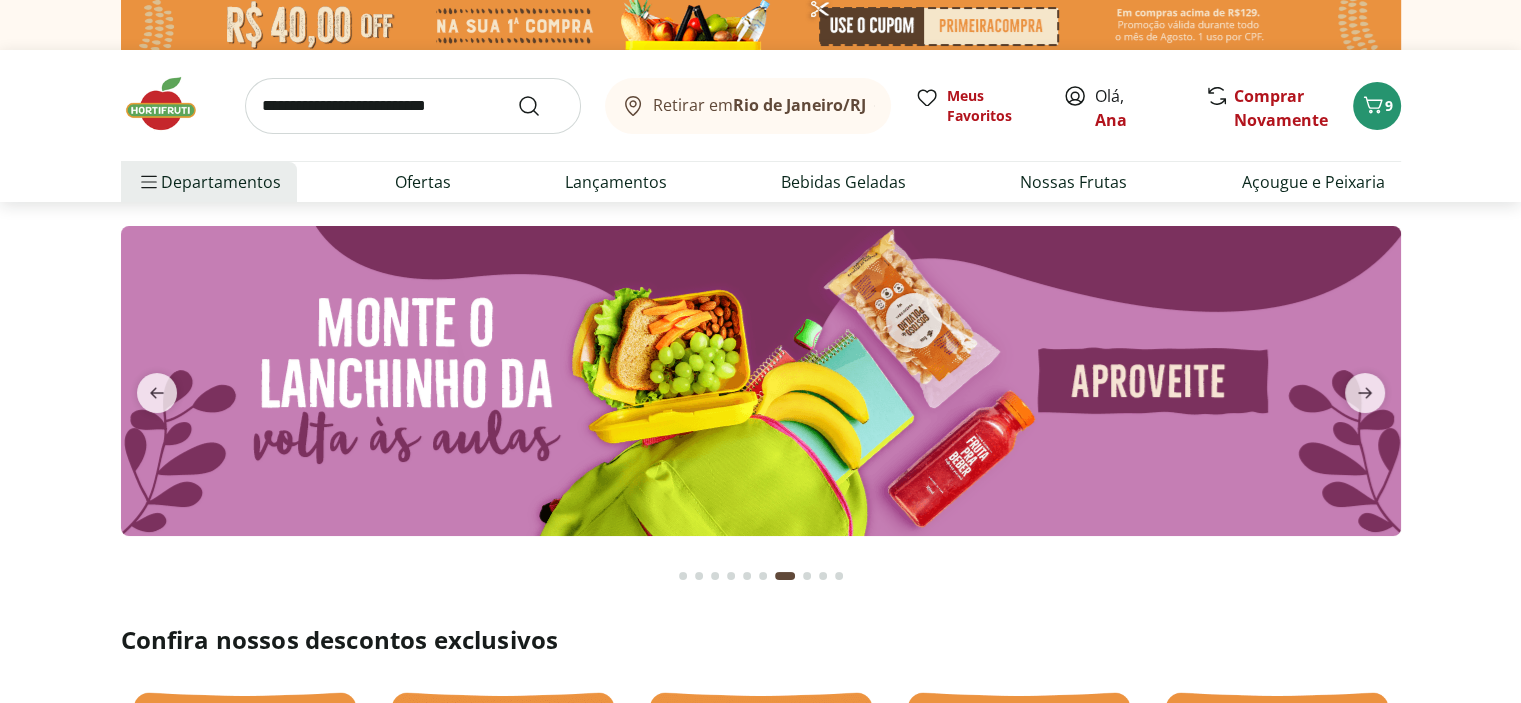 click at bounding box center (761, 381) 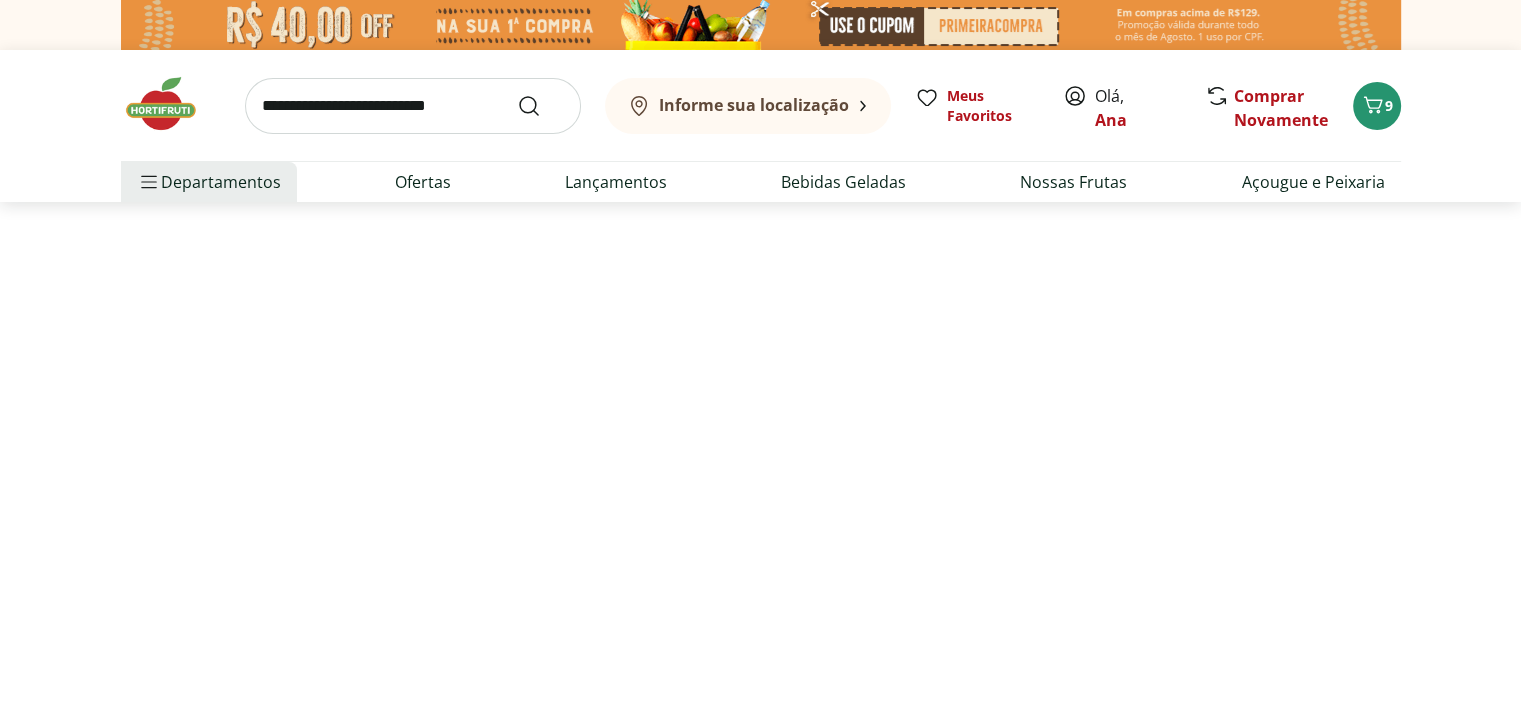 select on "**********" 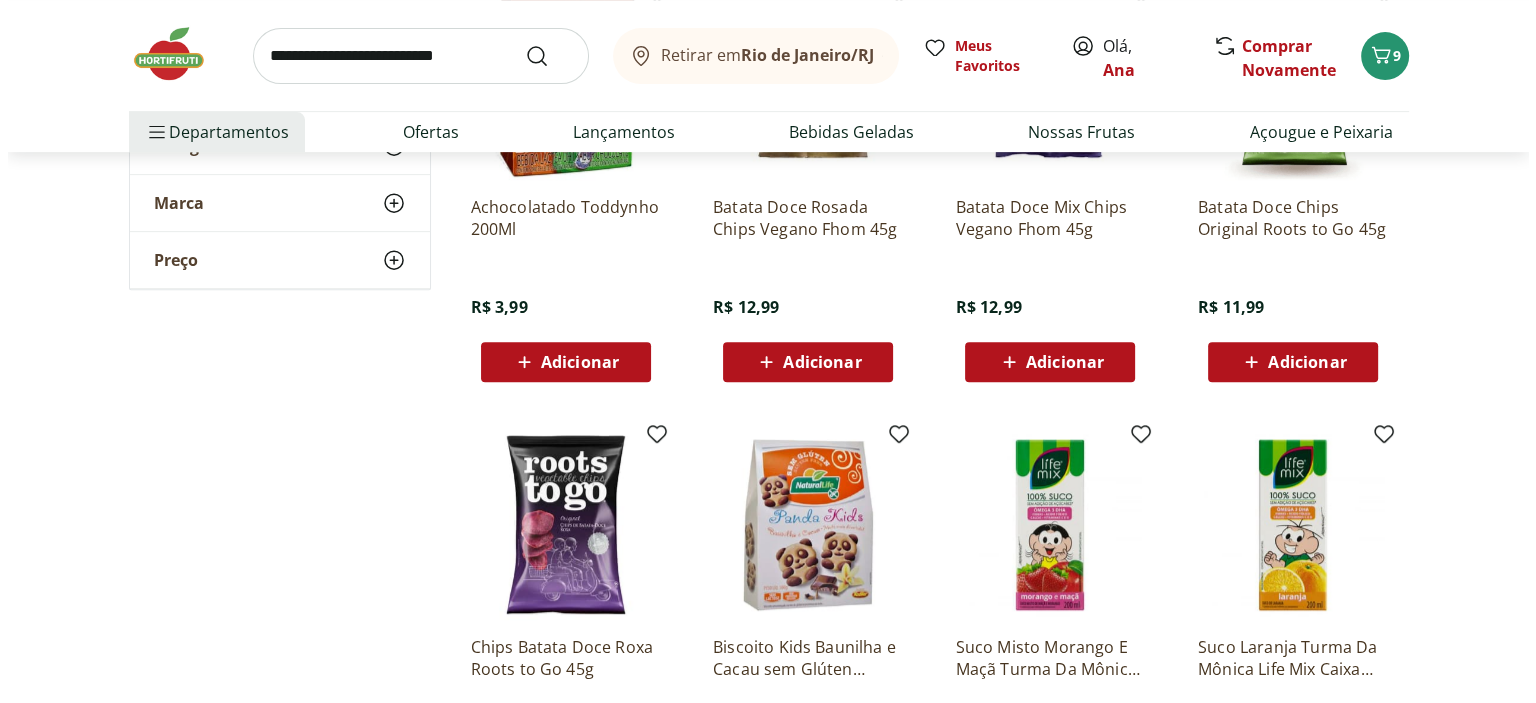 scroll, scrollTop: 800, scrollLeft: 0, axis: vertical 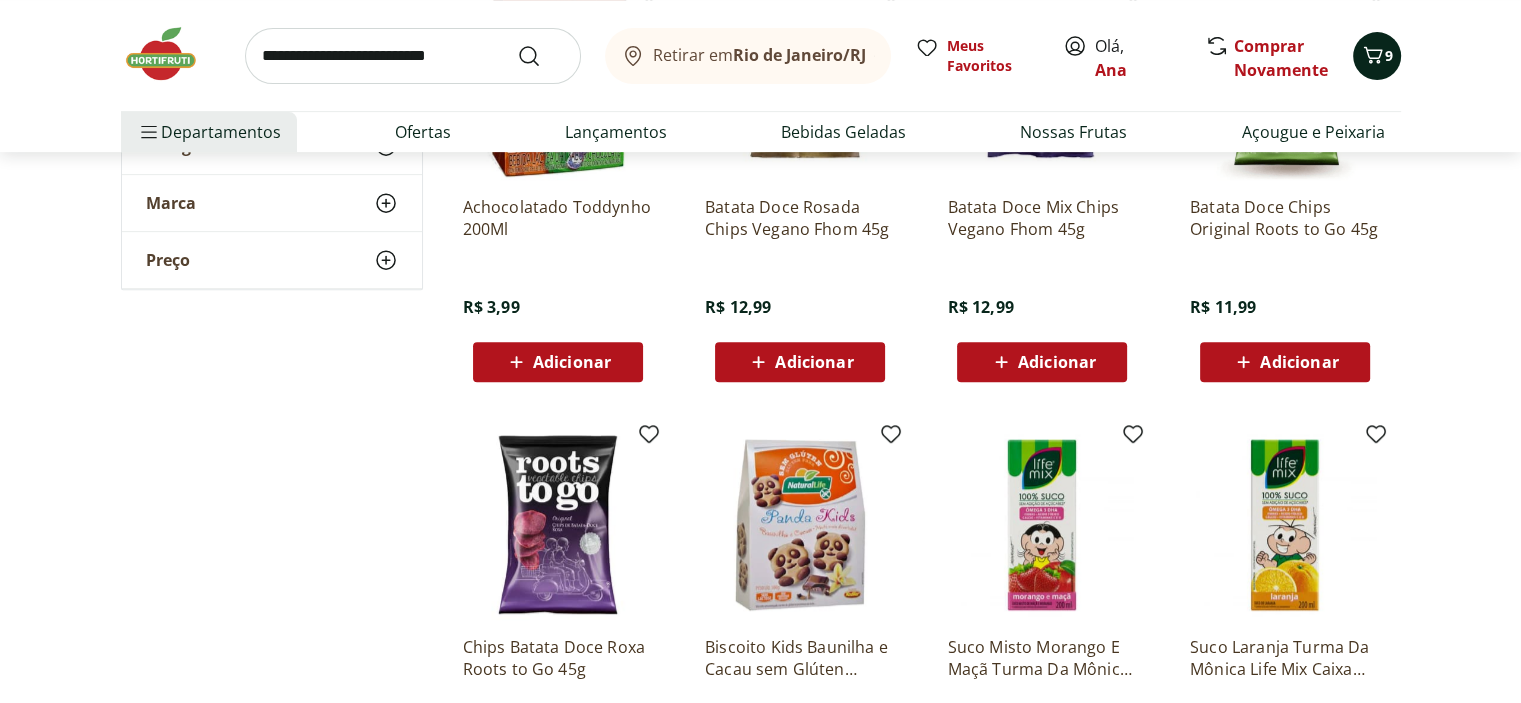 click 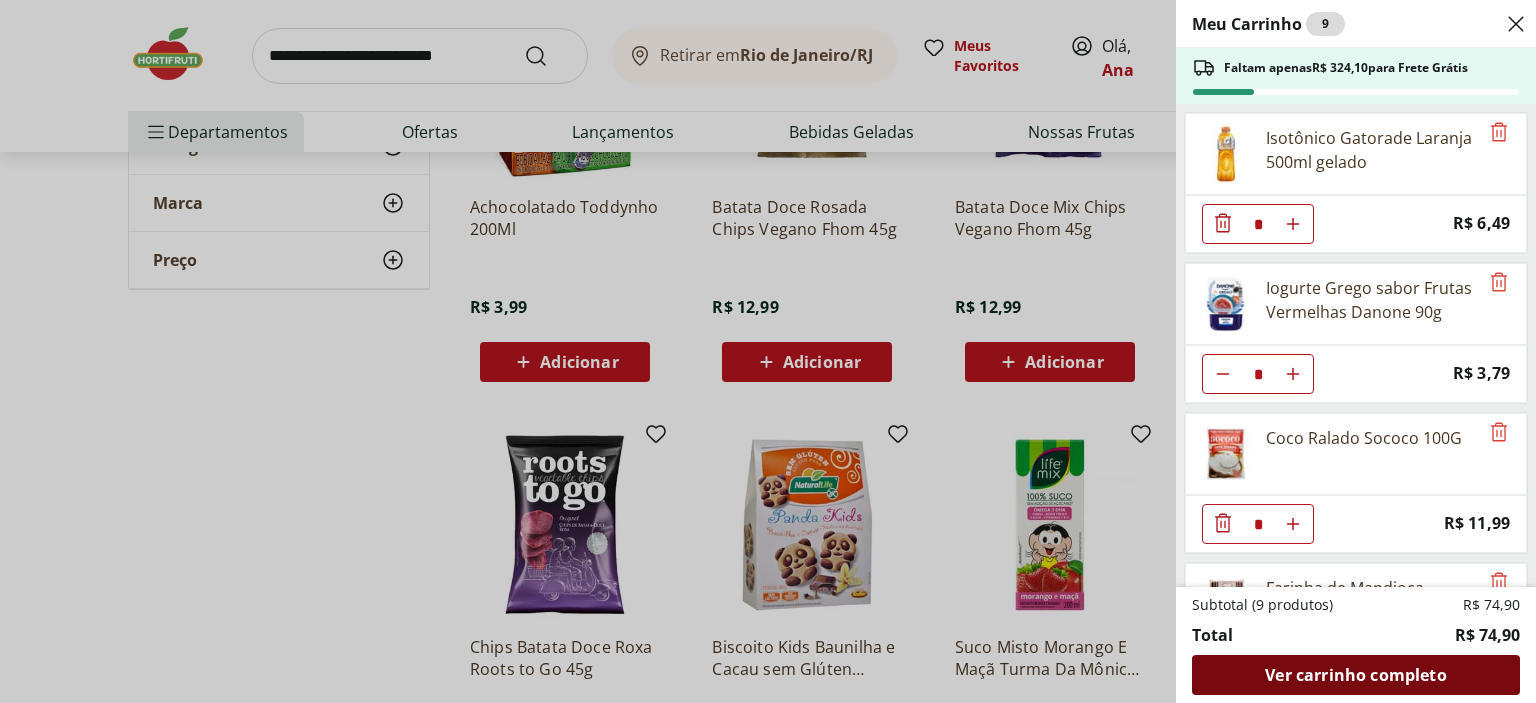 click on "Ver carrinho completo" at bounding box center (1355, 675) 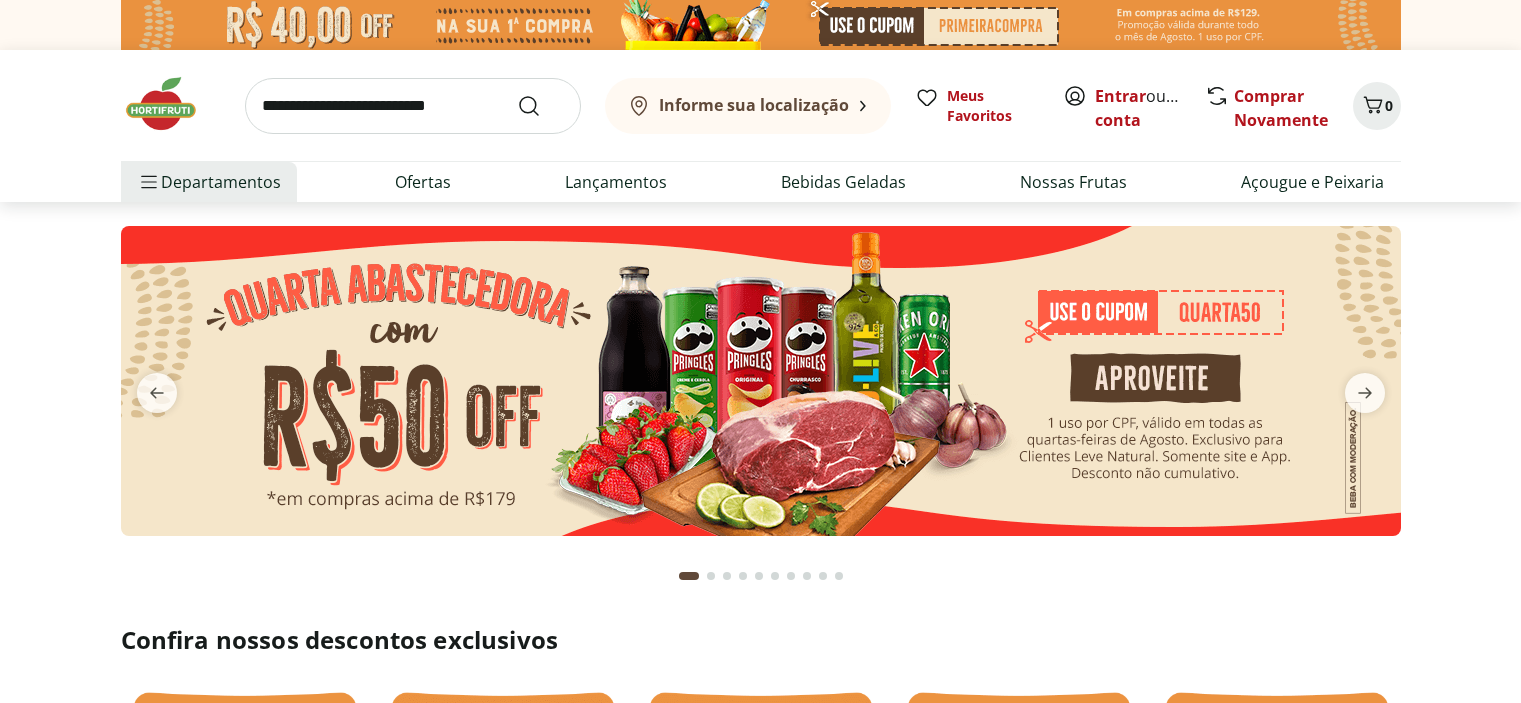 scroll, scrollTop: 0, scrollLeft: 0, axis: both 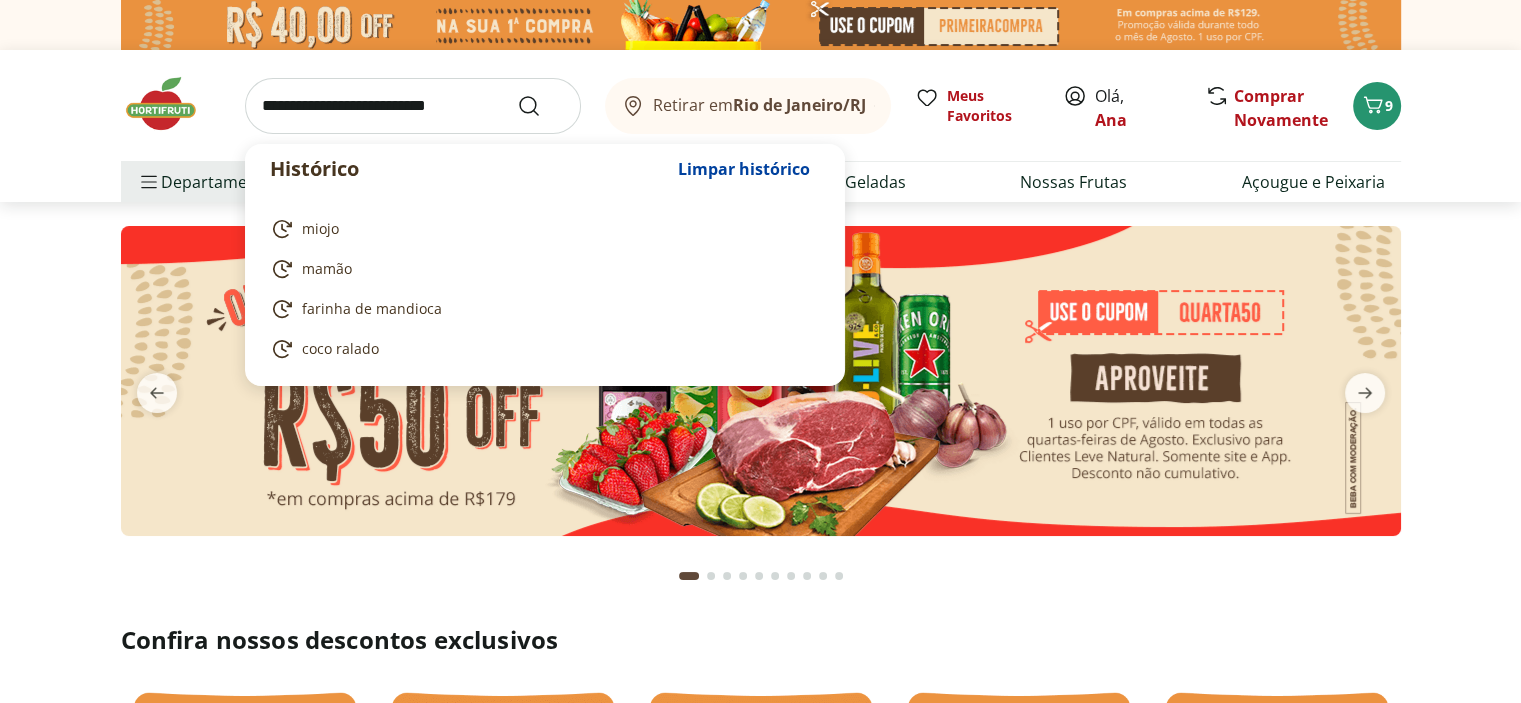 click at bounding box center (413, 106) 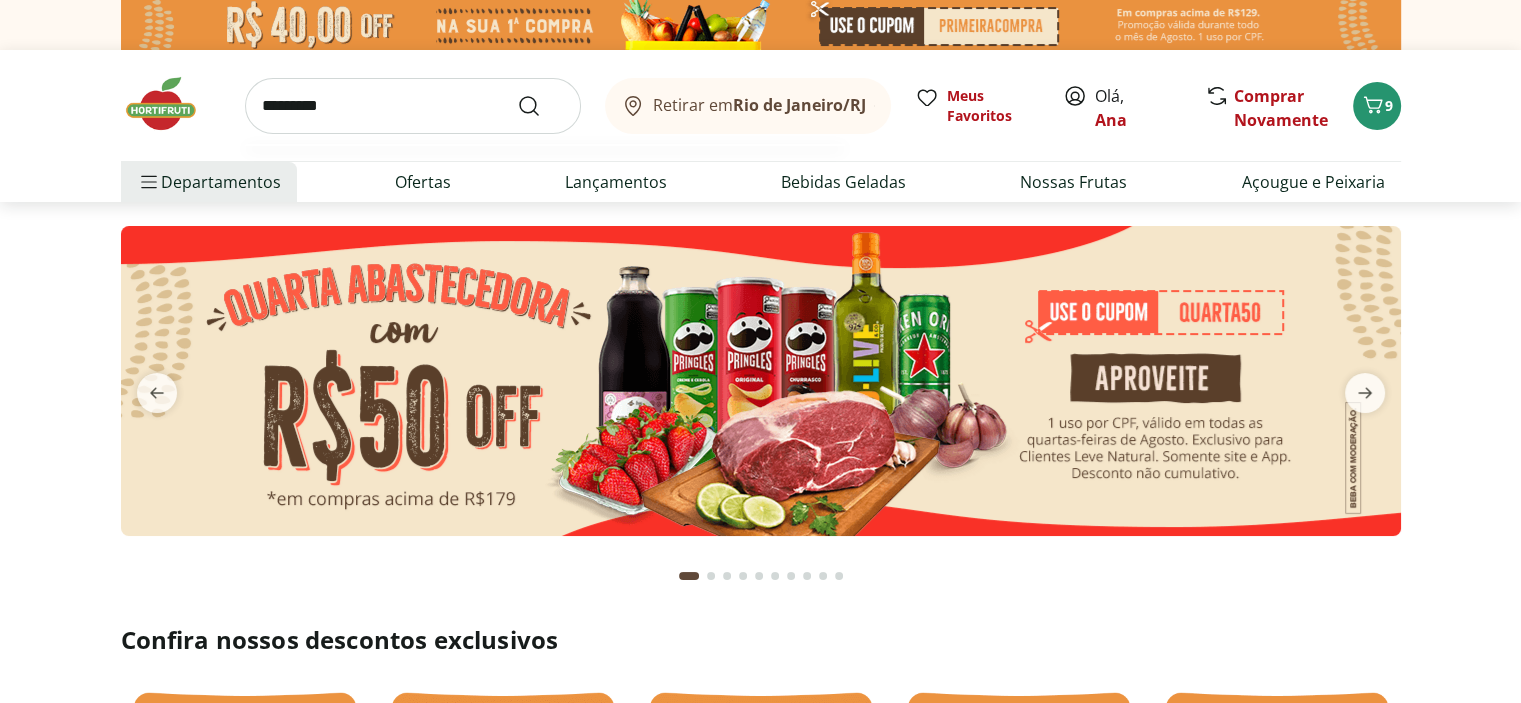 type on "*********" 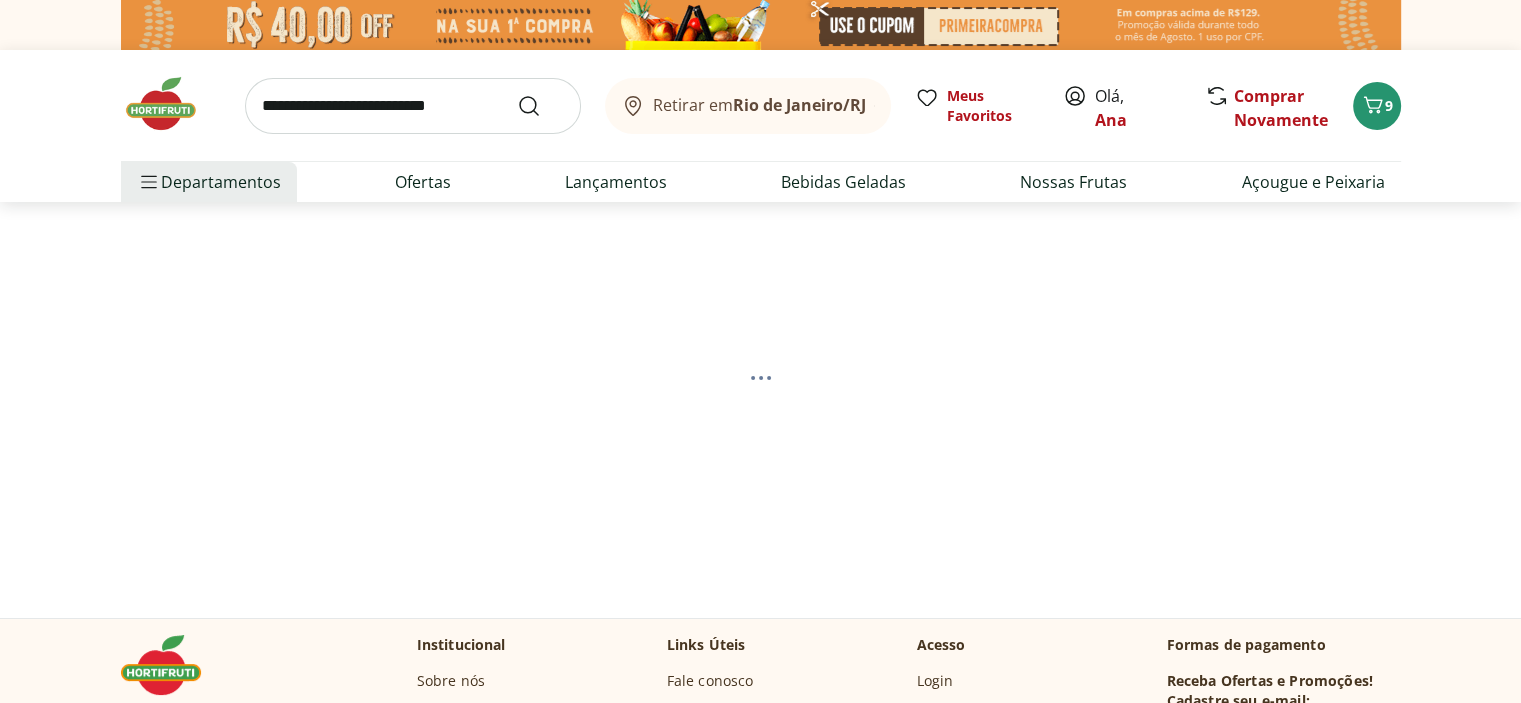 select on "**********" 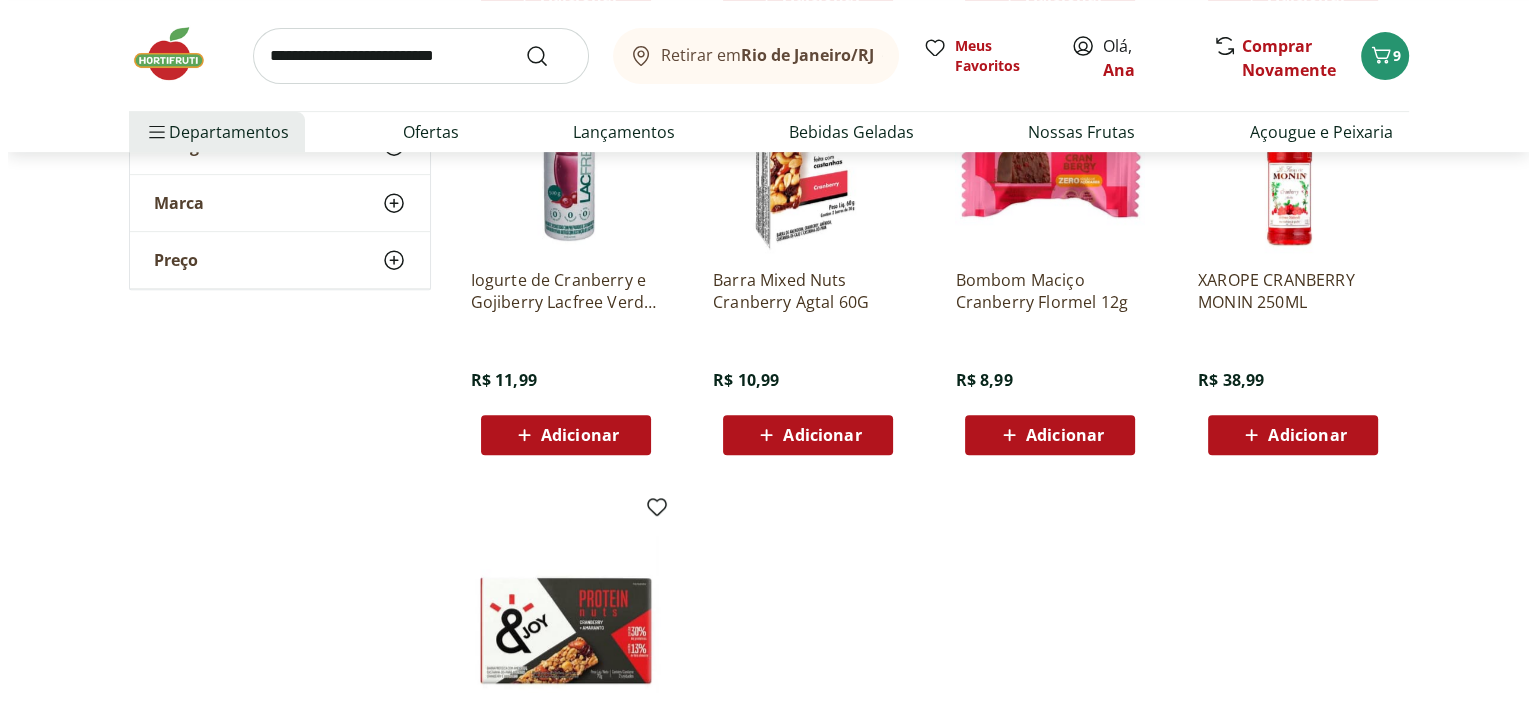 scroll, scrollTop: 600, scrollLeft: 0, axis: vertical 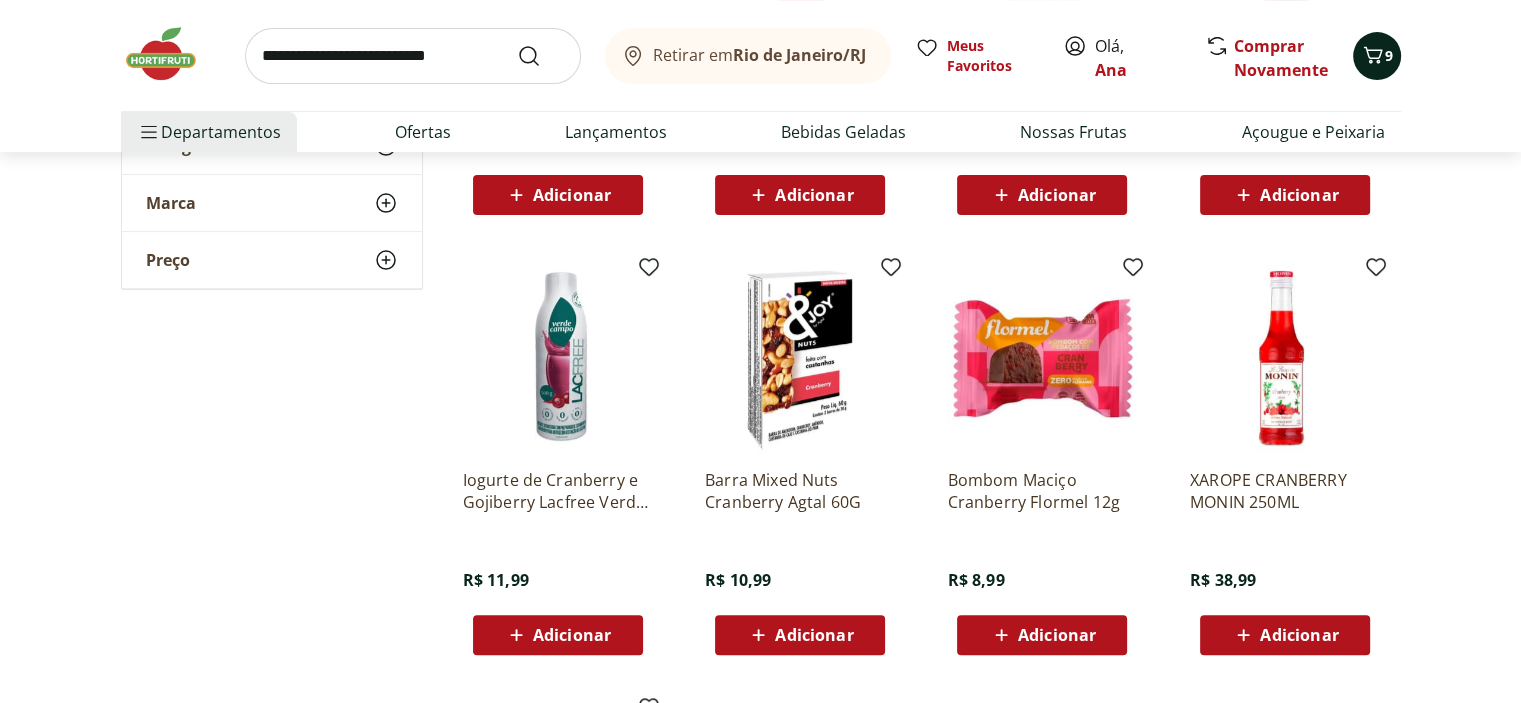 click on "9" at bounding box center (1377, 56) 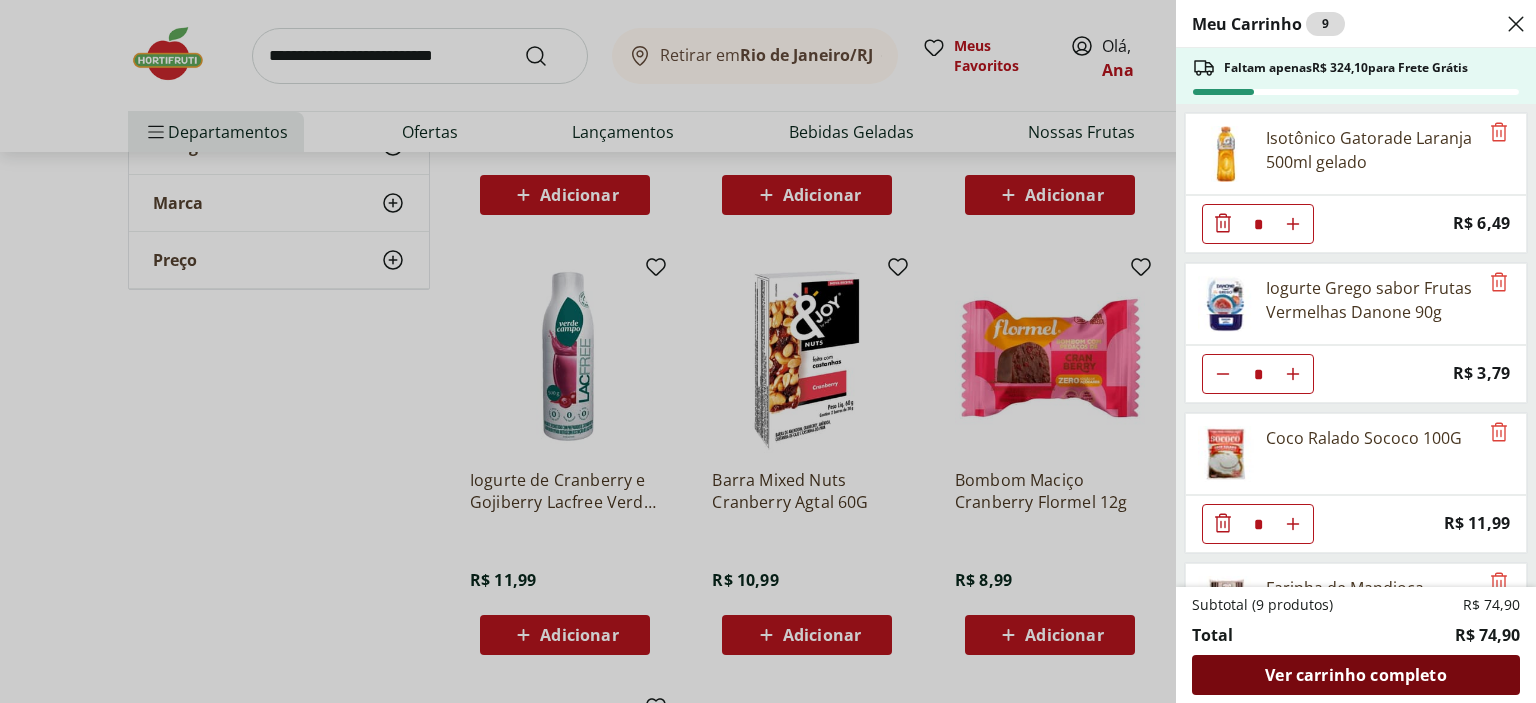 click on "Ver carrinho completo" at bounding box center (1355, 675) 